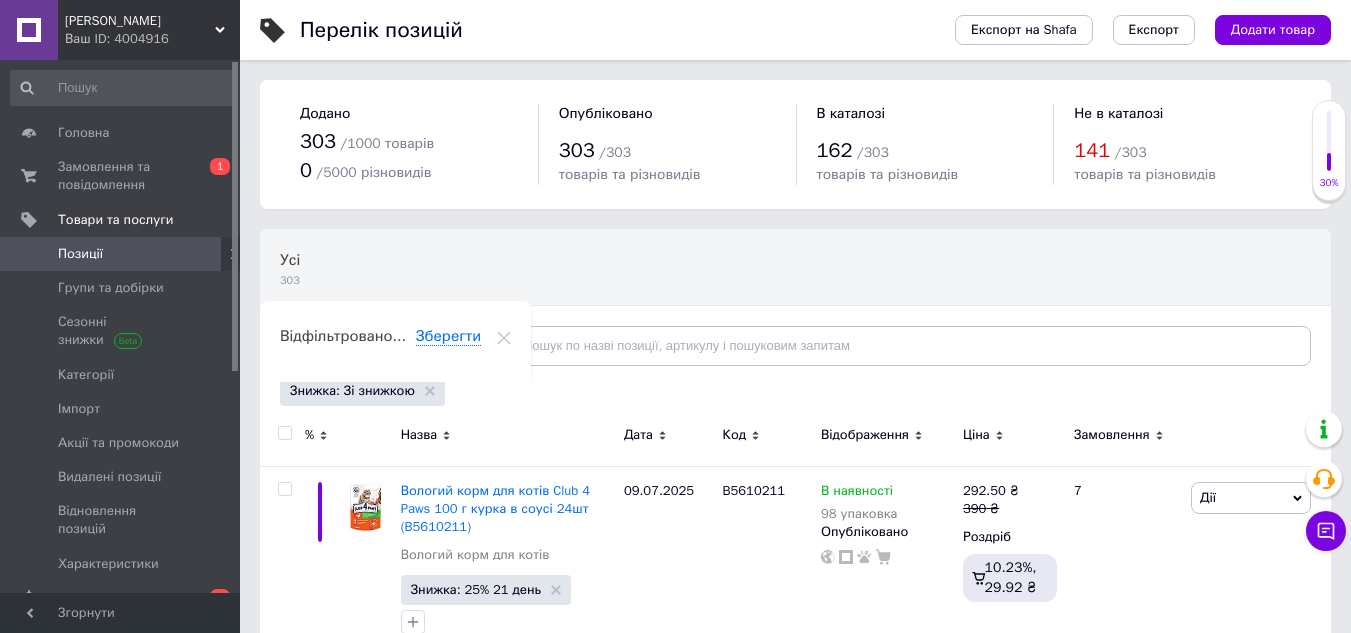 scroll, scrollTop: 0, scrollLeft: 0, axis: both 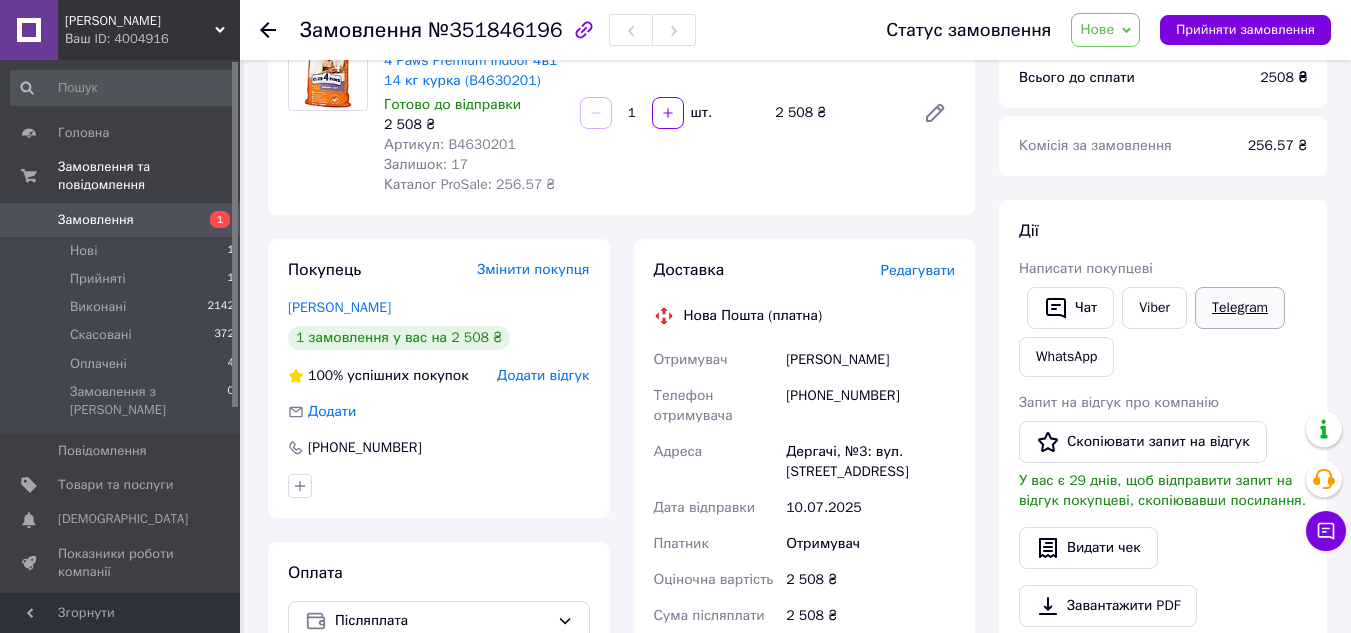 click on "Telegram" at bounding box center (1240, 308) 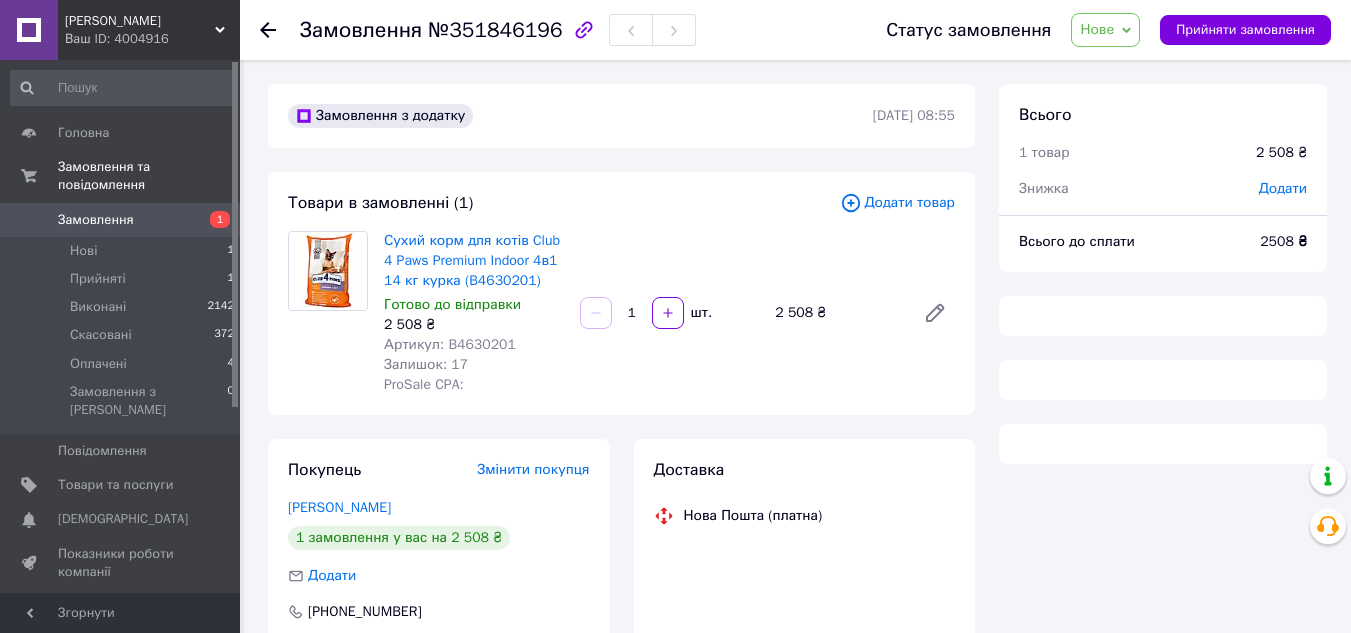 scroll, scrollTop: 0, scrollLeft: 0, axis: both 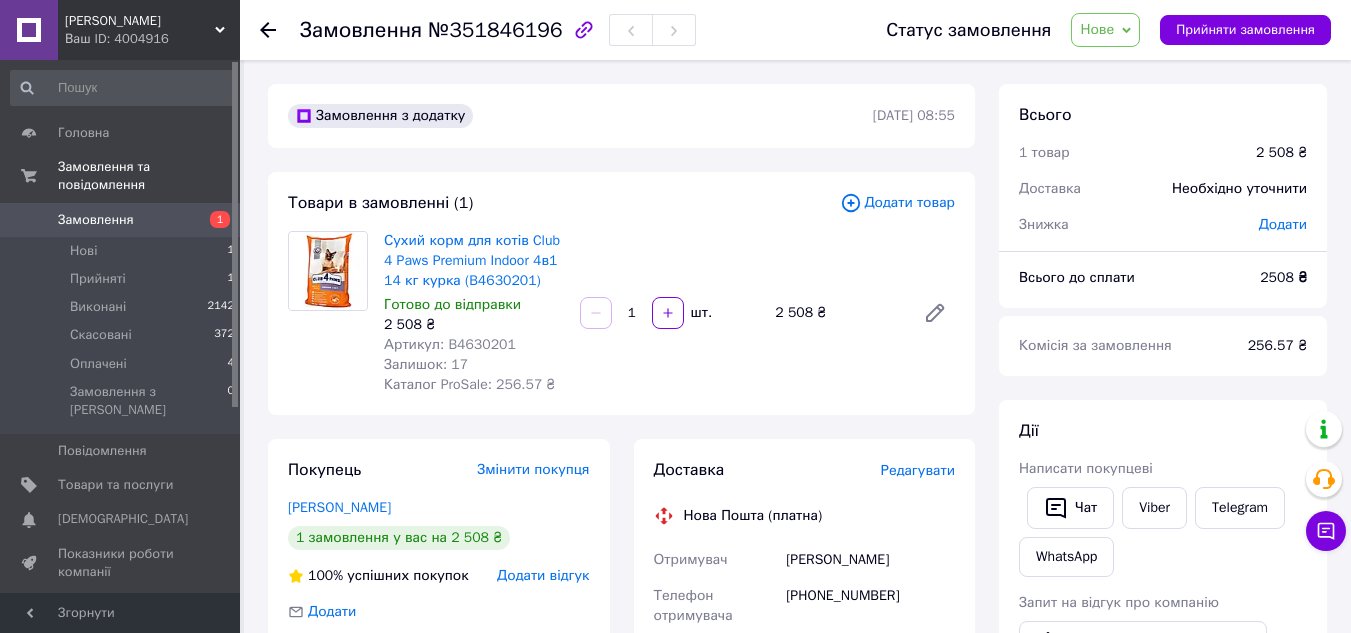 drag, startPoint x: 575, startPoint y: 27, endPoint x: 587, endPoint y: 48, distance: 24.186773 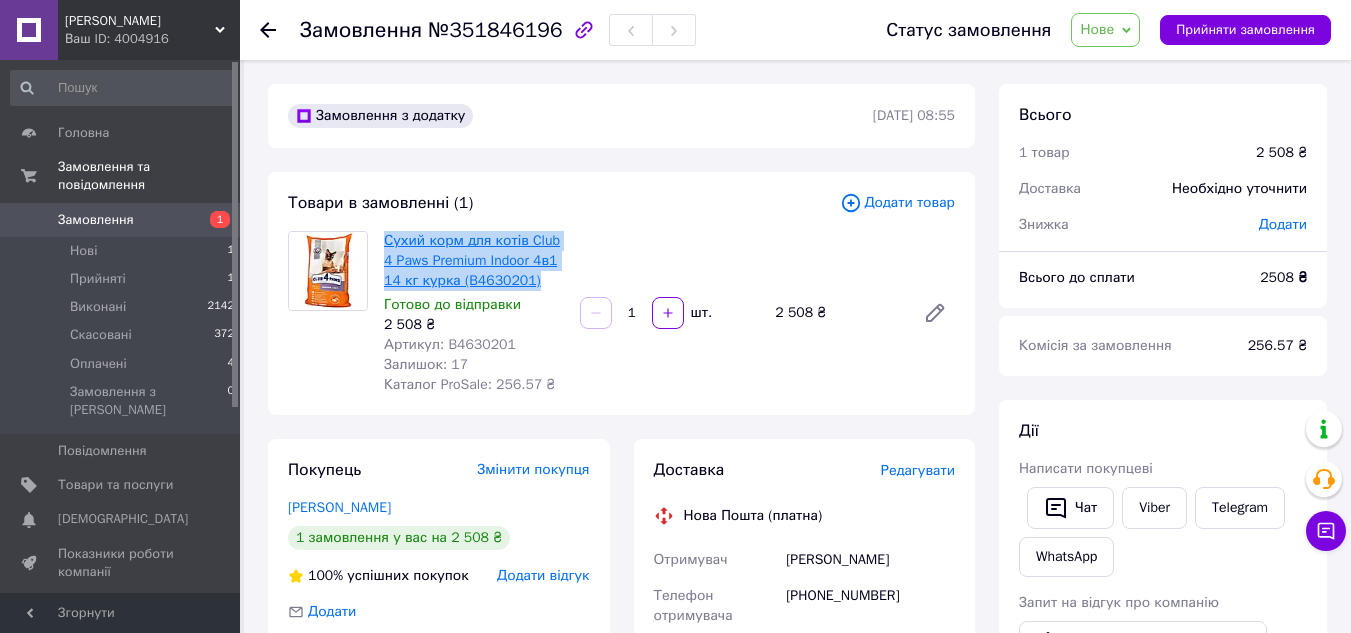 drag, startPoint x: 540, startPoint y: 284, endPoint x: 387, endPoint y: 238, distance: 159.76546 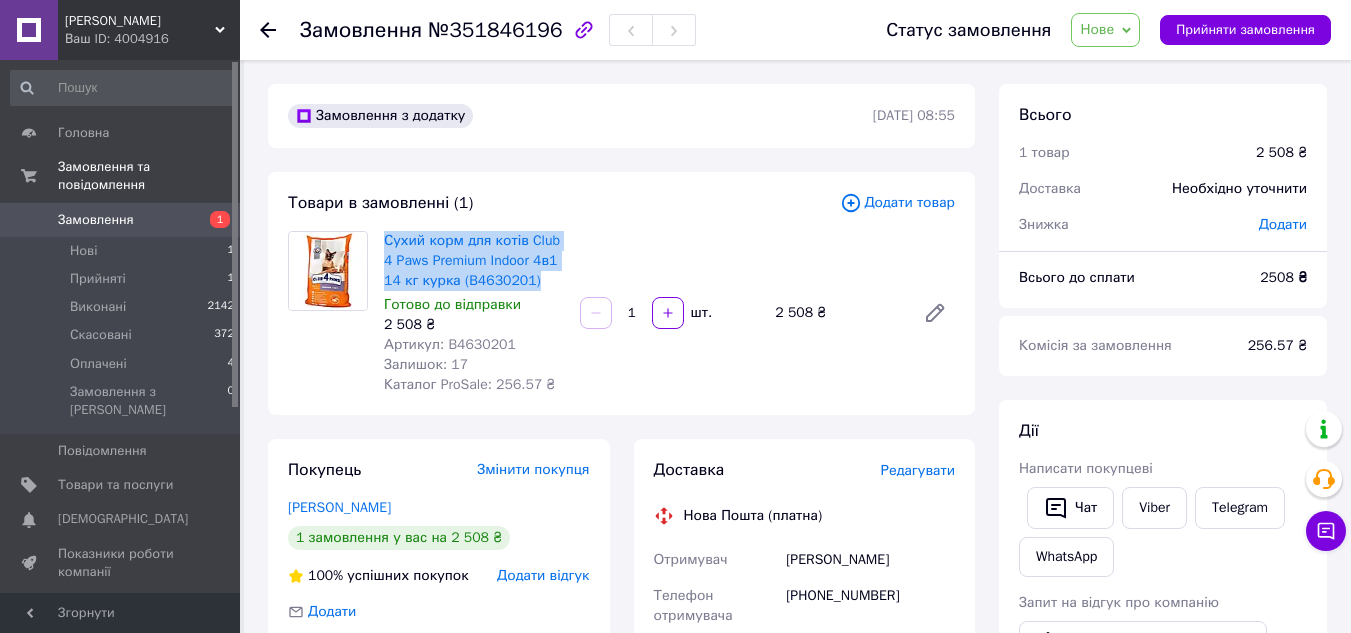 click on "Нове" at bounding box center (1097, 29) 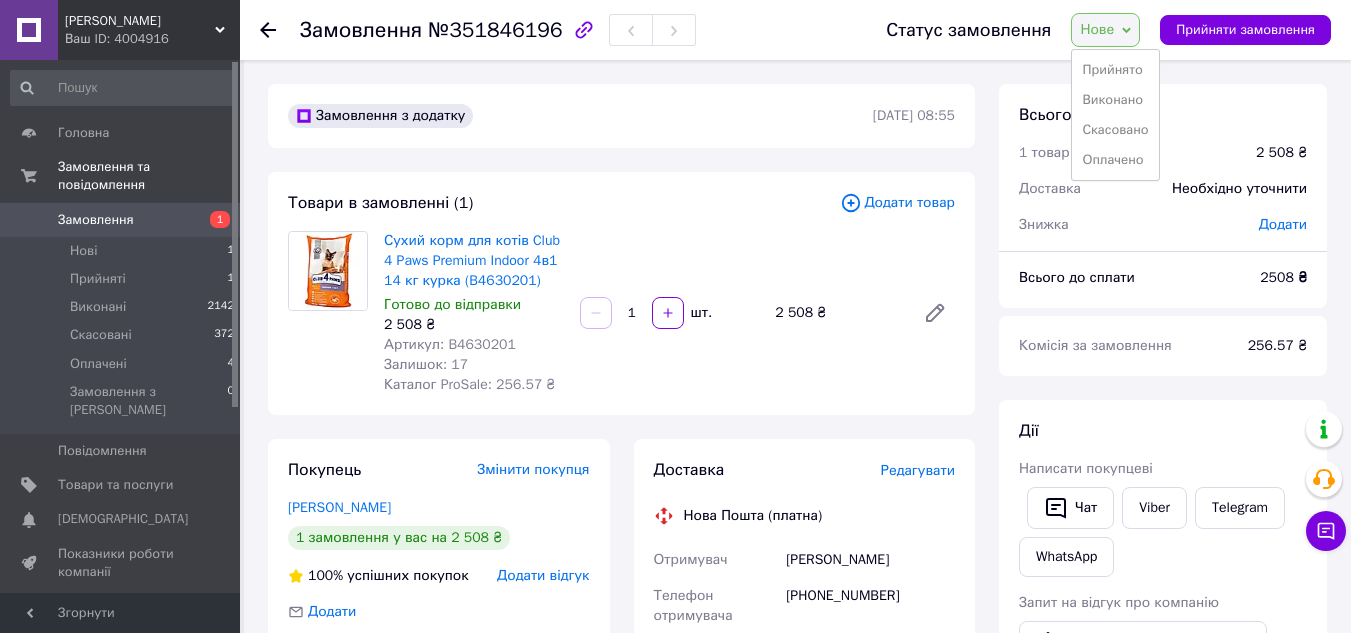 click on "Прийнято" at bounding box center (1115, 70) 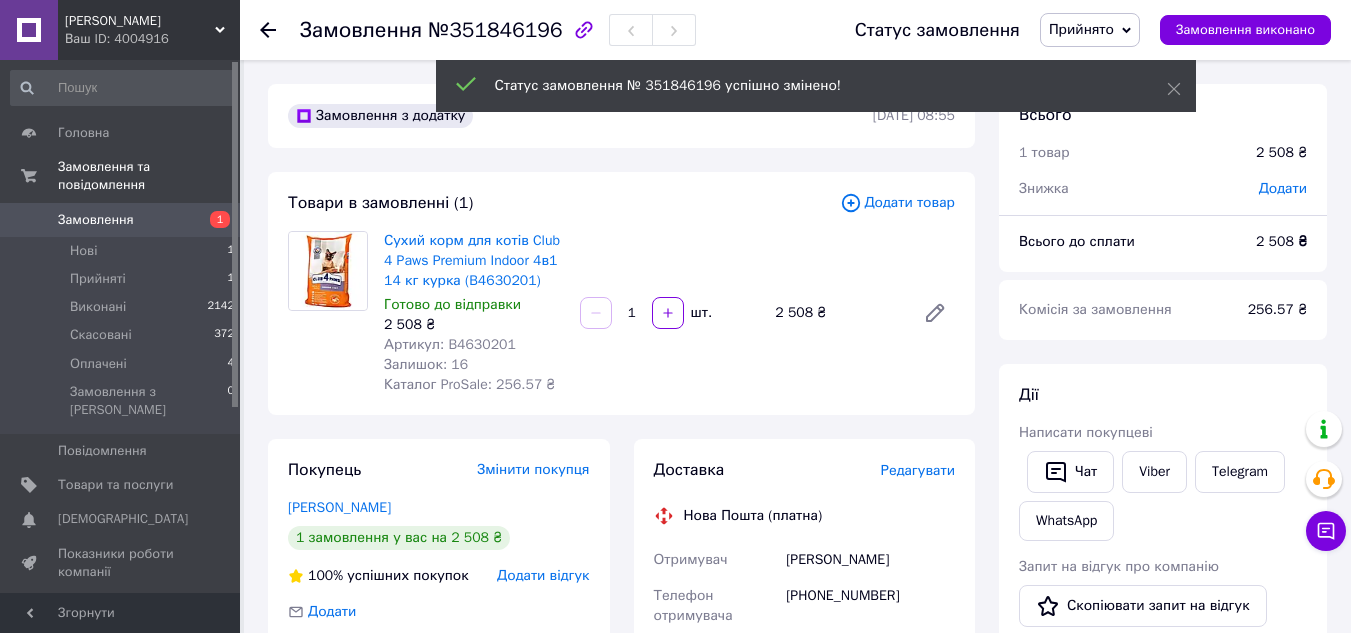 click 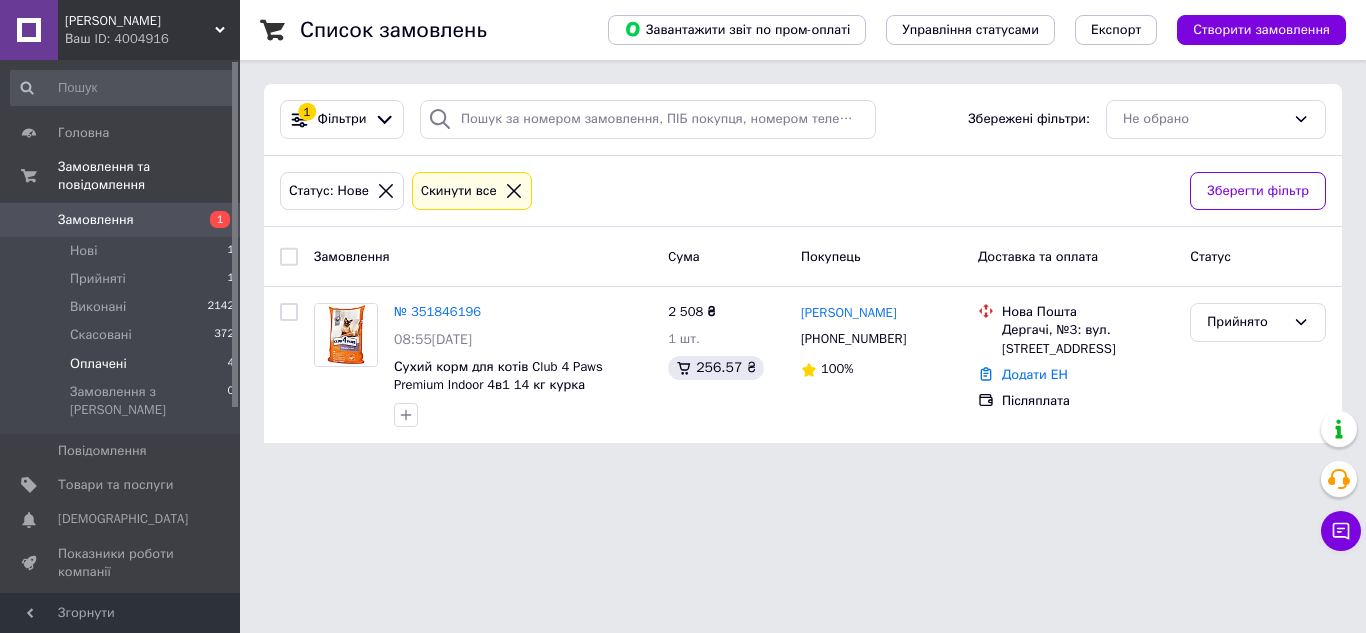 click on "Оплачені 4" at bounding box center (123, 364) 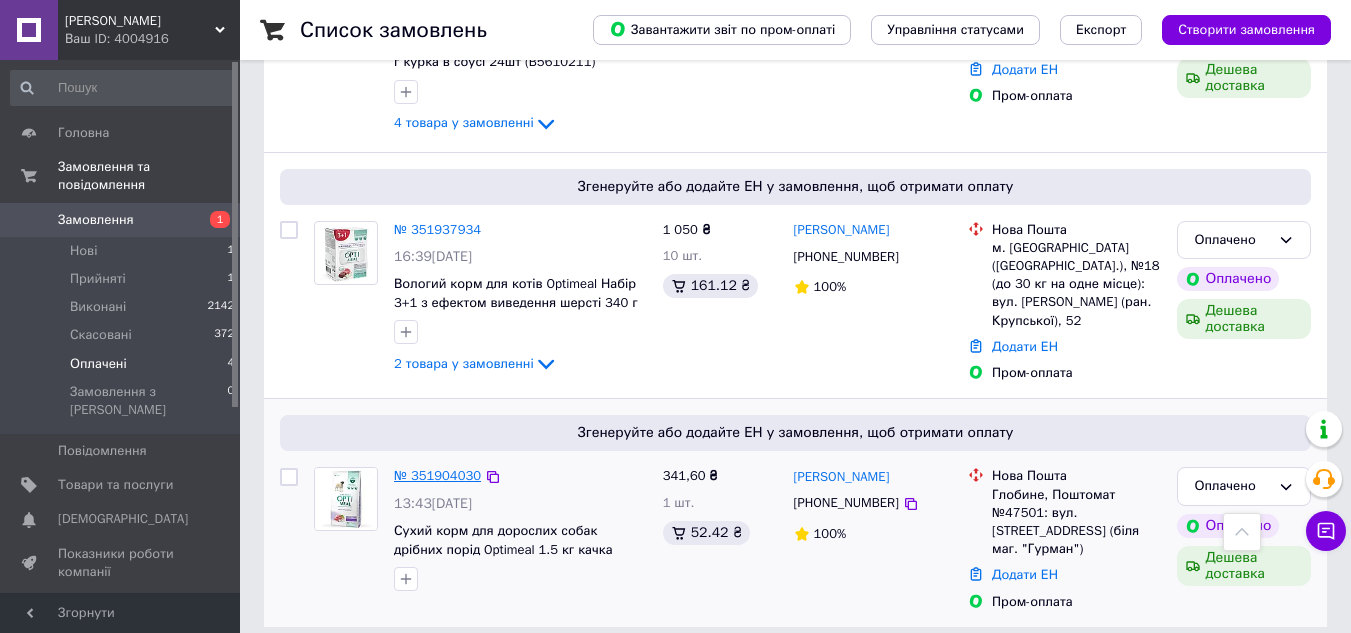 click on "№ 351904030" at bounding box center [437, 475] 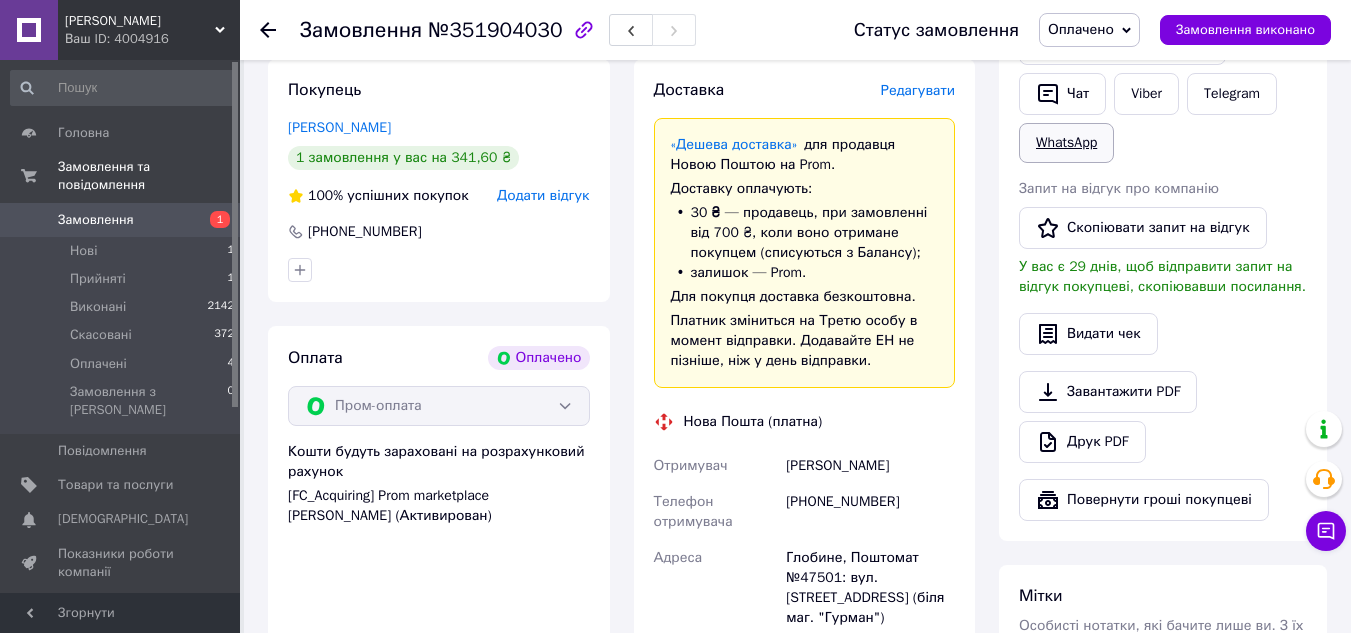 scroll, scrollTop: 416, scrollLeft: 0, axis: vertical 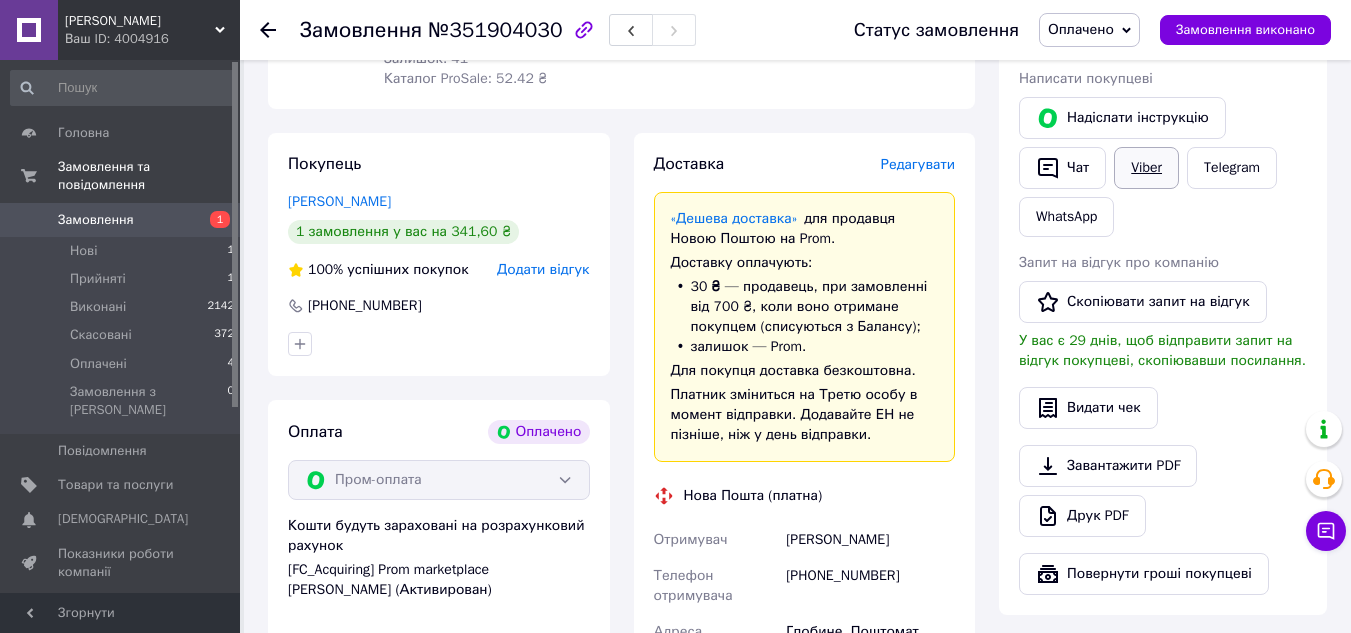click on "Viber" at bounding box center [1146, 168] 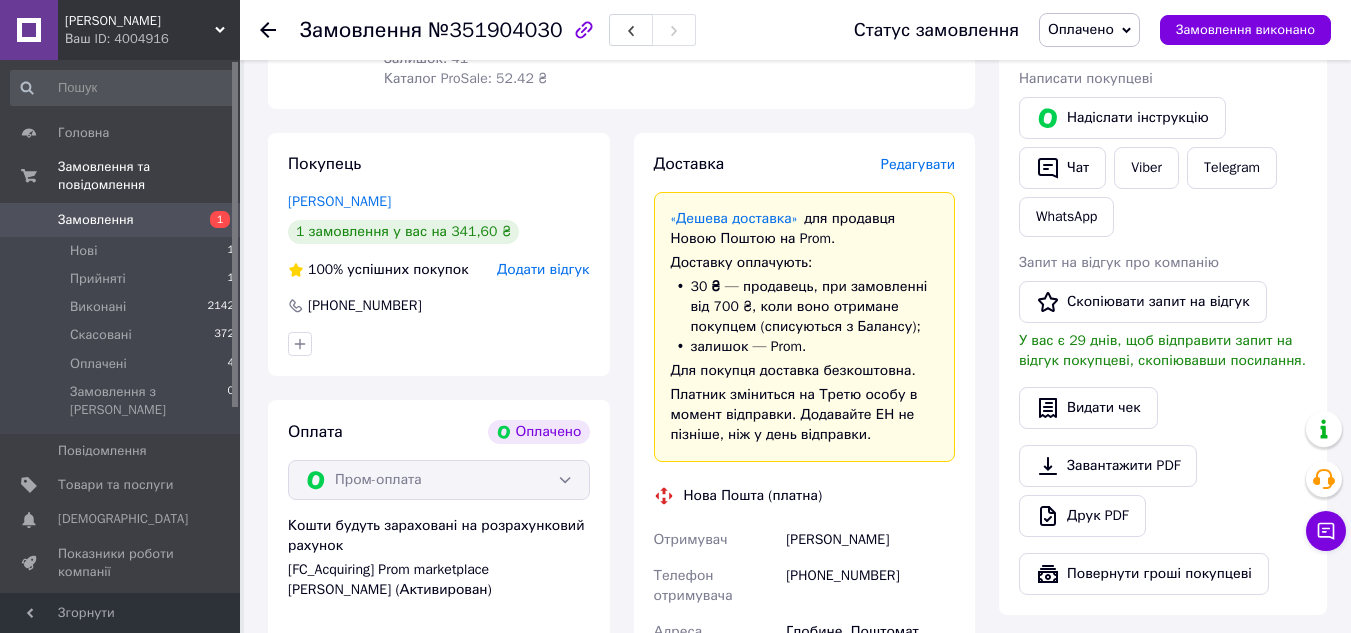 drag, startPoint x: 564, startPoint y: 30, endPoint x: 626, endPoint y: 141, distance: 127.141655 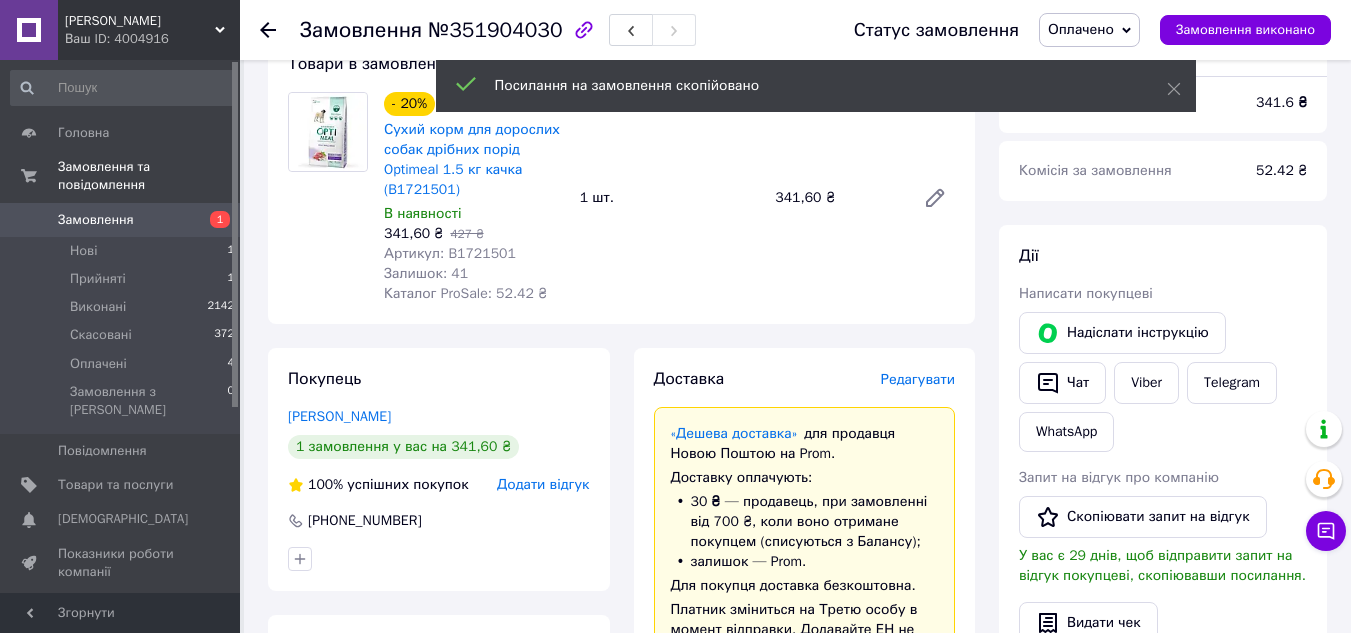 scroll, scrollTop: 16, scrollLeft: 0, axis: vertical 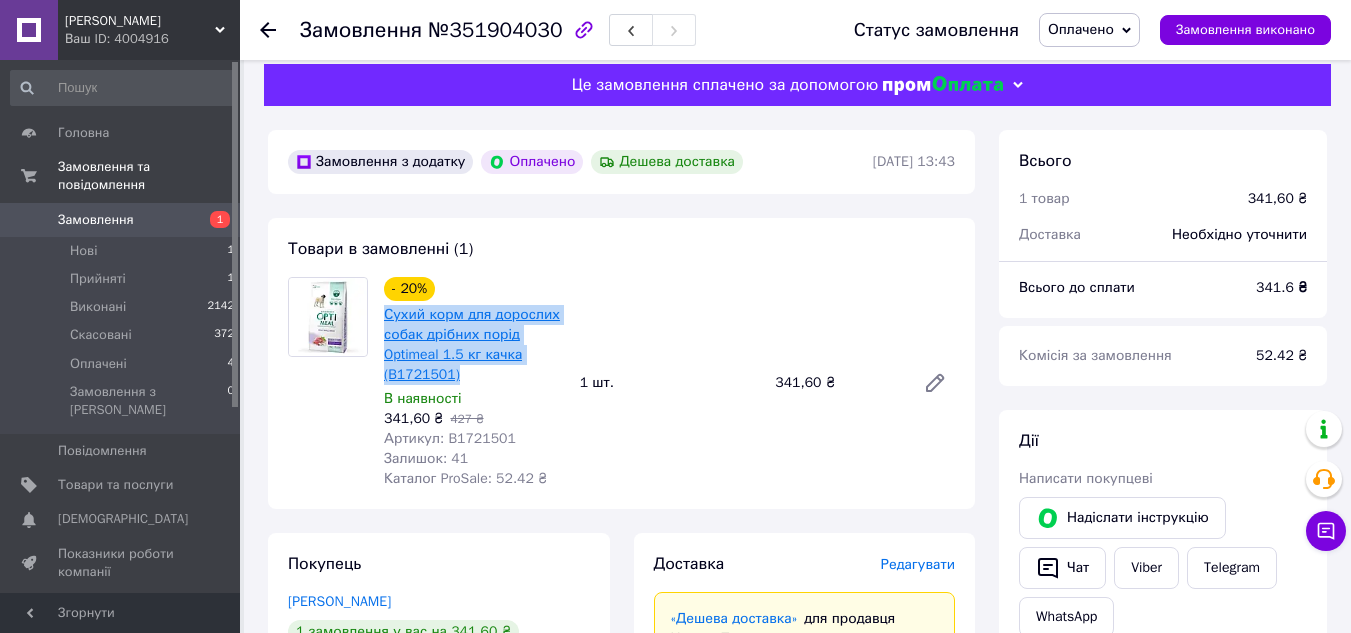 drag, startPoint x: 490, startPoint y: 376, endPoint x: 384, endPoint y: 322, distance: 118.96218 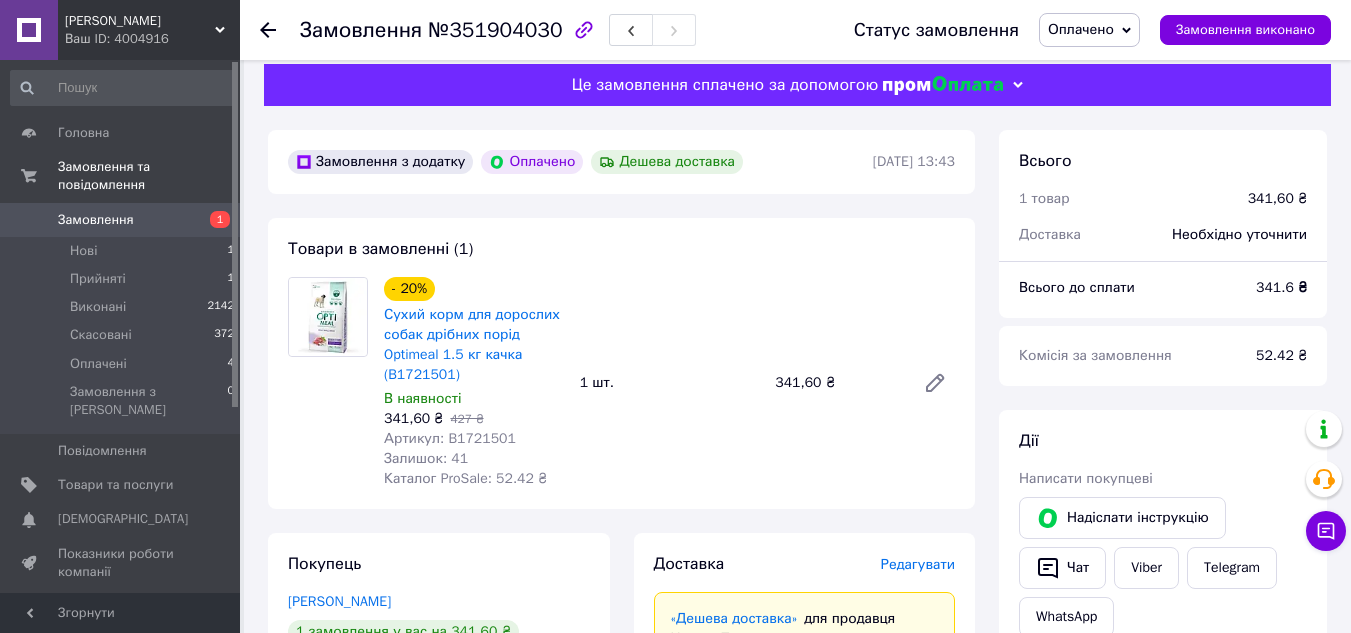 click on "Статус замовлення Оплачено Прийнято Виконано Скасовано Замовлення виконано" at bounding box center [1072, 30] 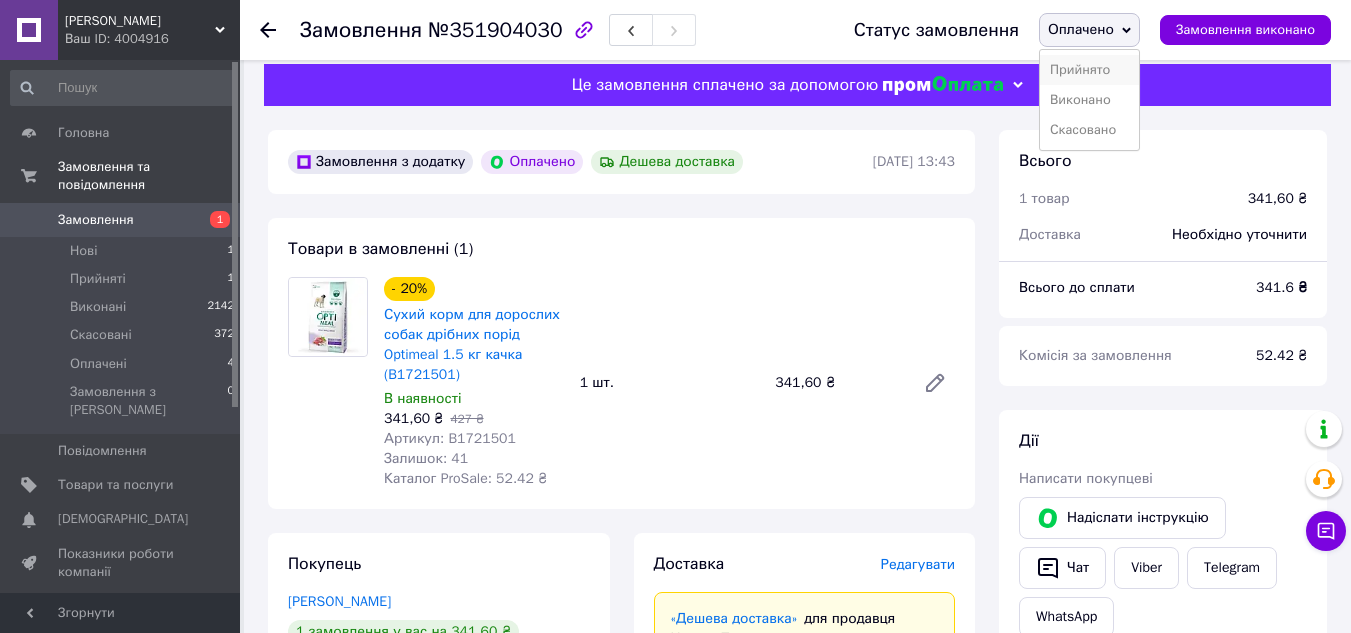 click on "Прийнято" at bounding box center (1089, 70) 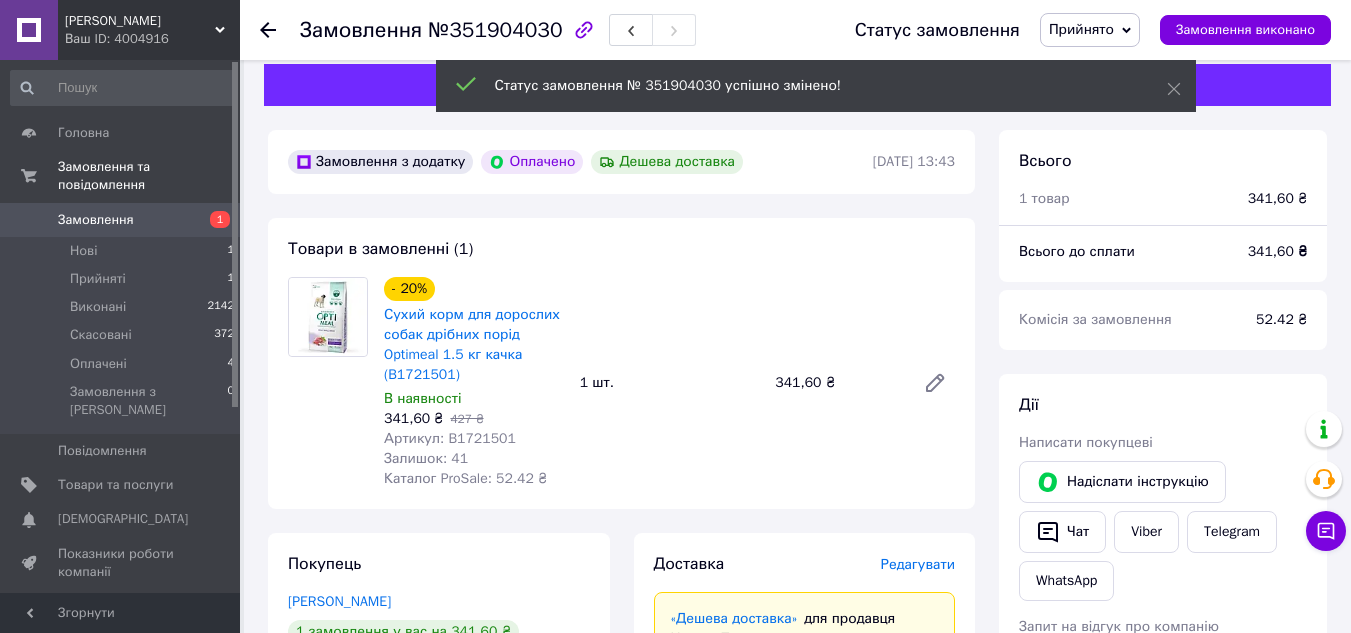 click 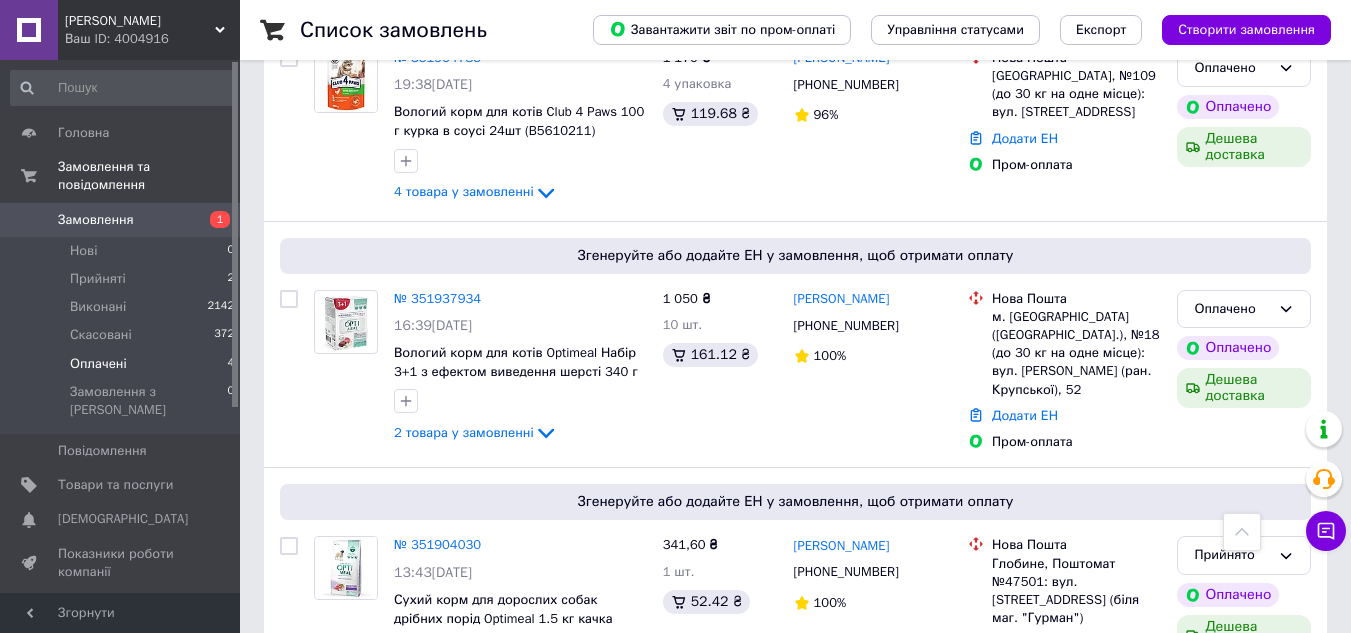 scroll, scrollTop: 616, scrollLeft: 0, axis: vertical 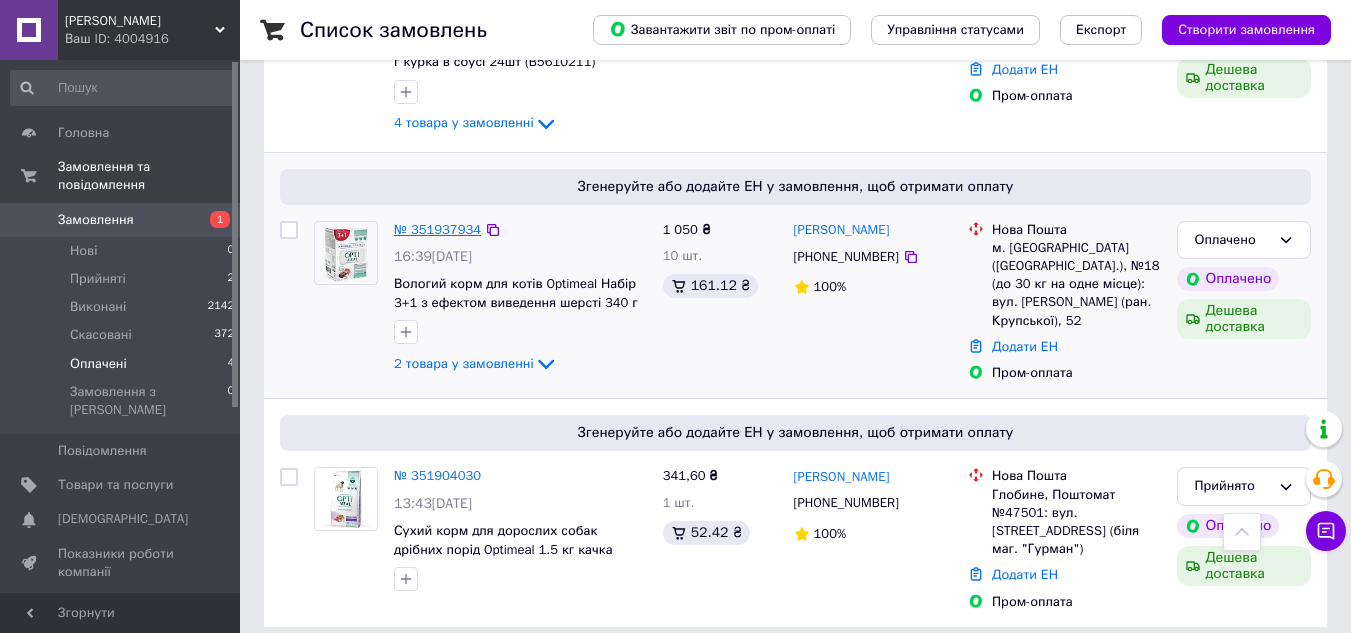 click on "№ 351937934" at bounding box center [437, 229] 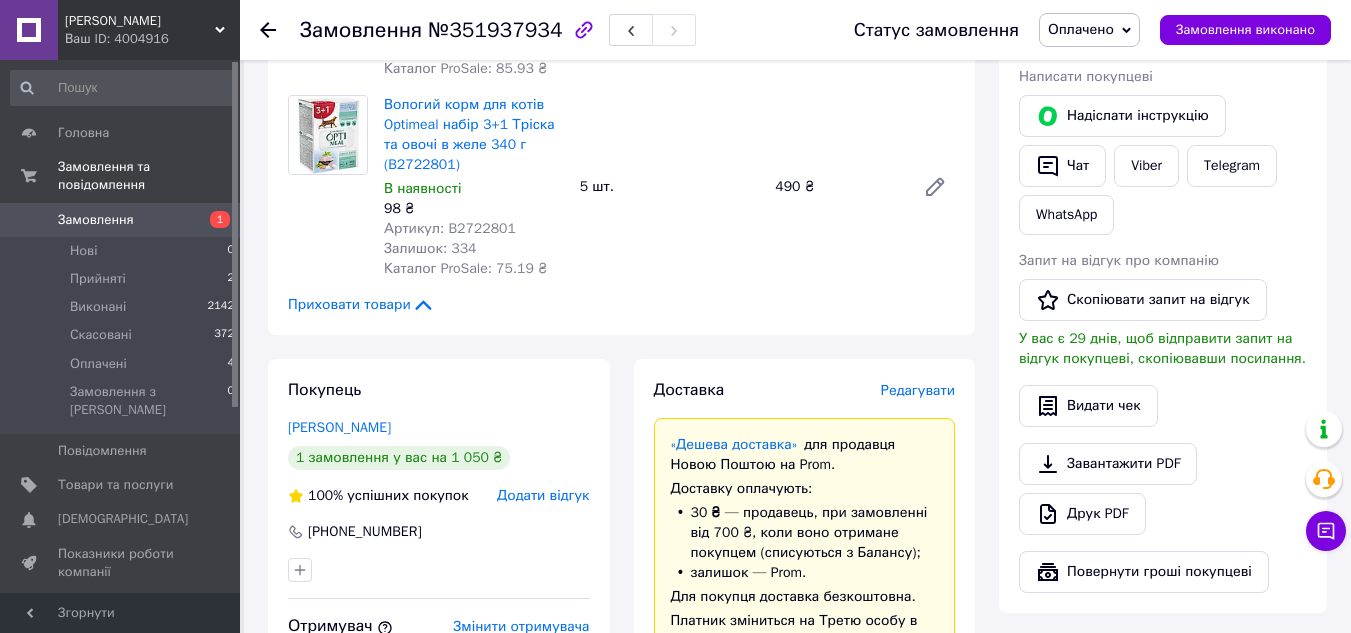 scroll, scrollTop: 416, scrollLeft: 0, axis: vertical 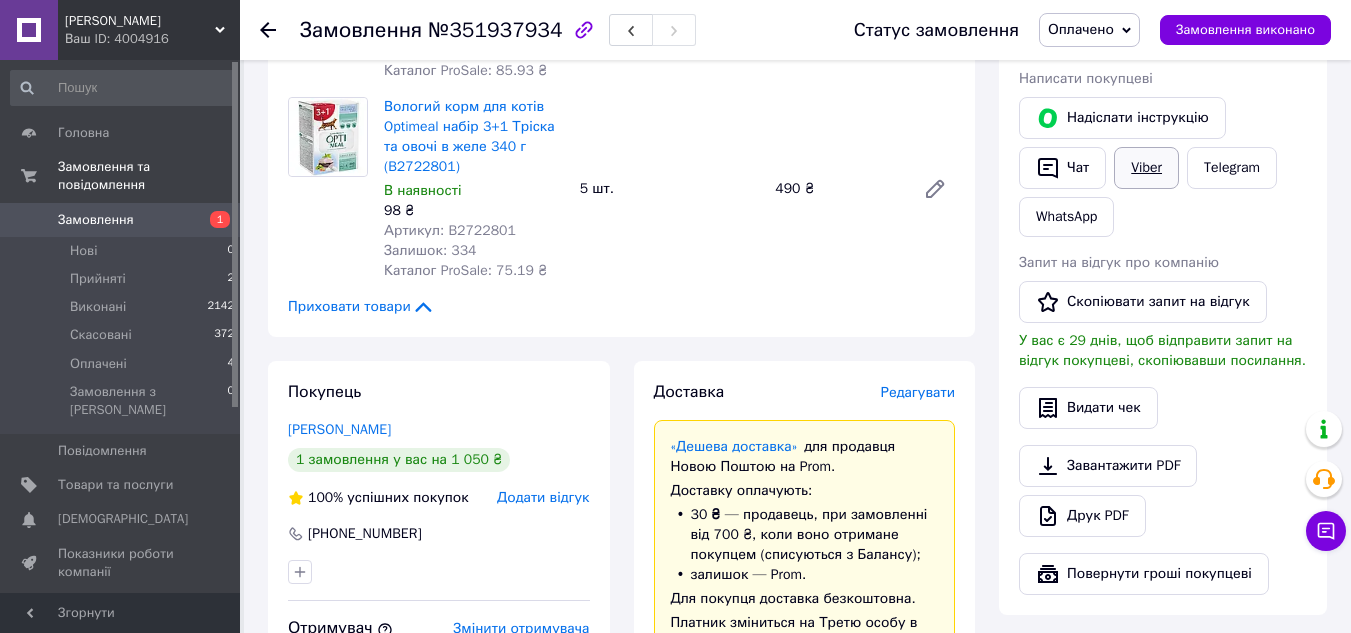click on "Viber" at bounding box center (1146, 168) 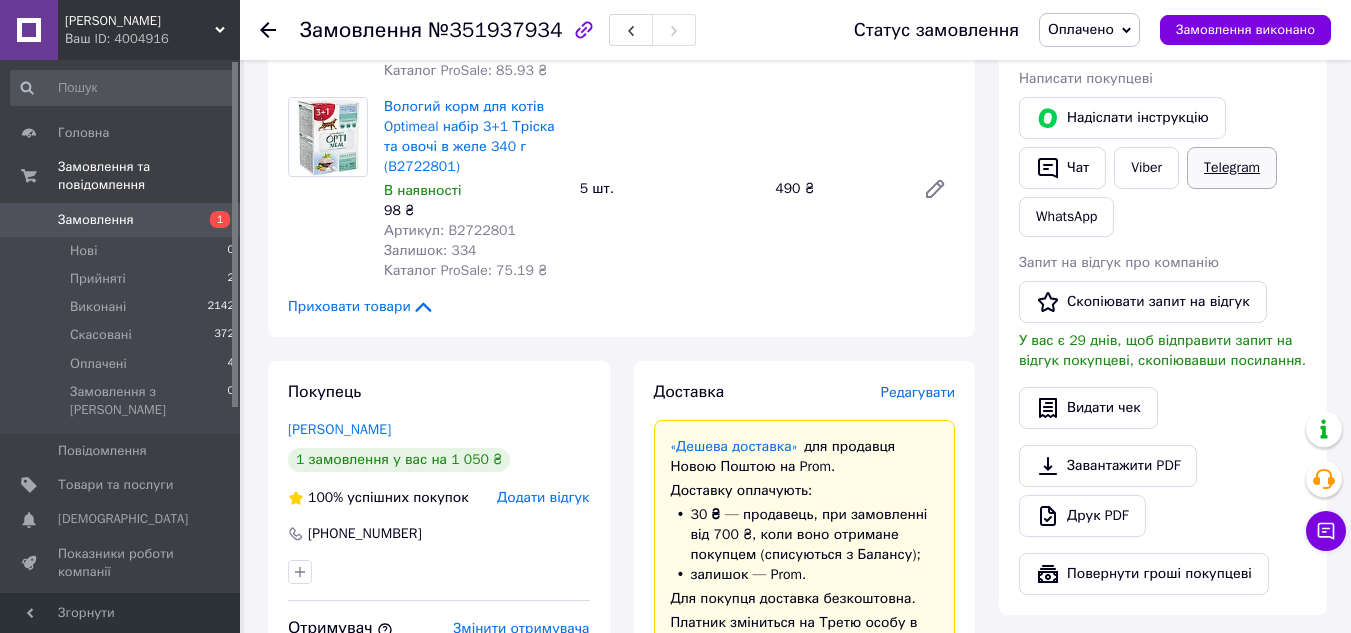 click on "Telegram" at bounding box center (1232, 168) 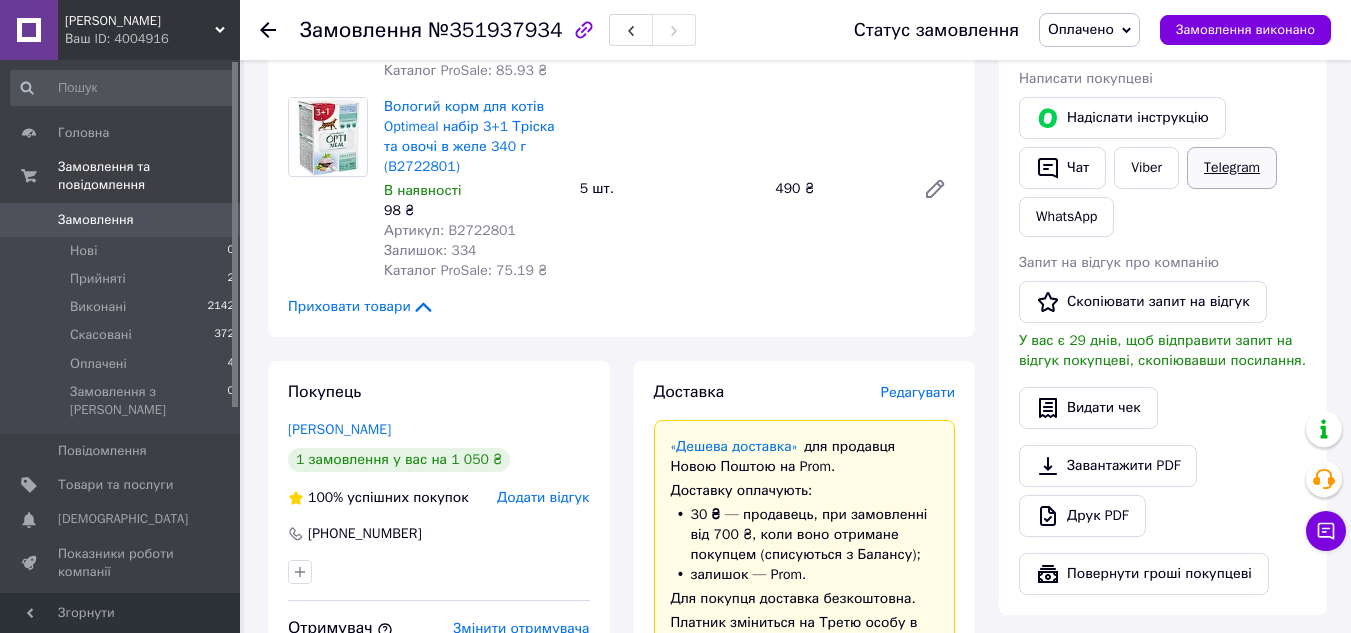 scroll, scrollTop: 416, scrollLeft: 0, axis: vertical 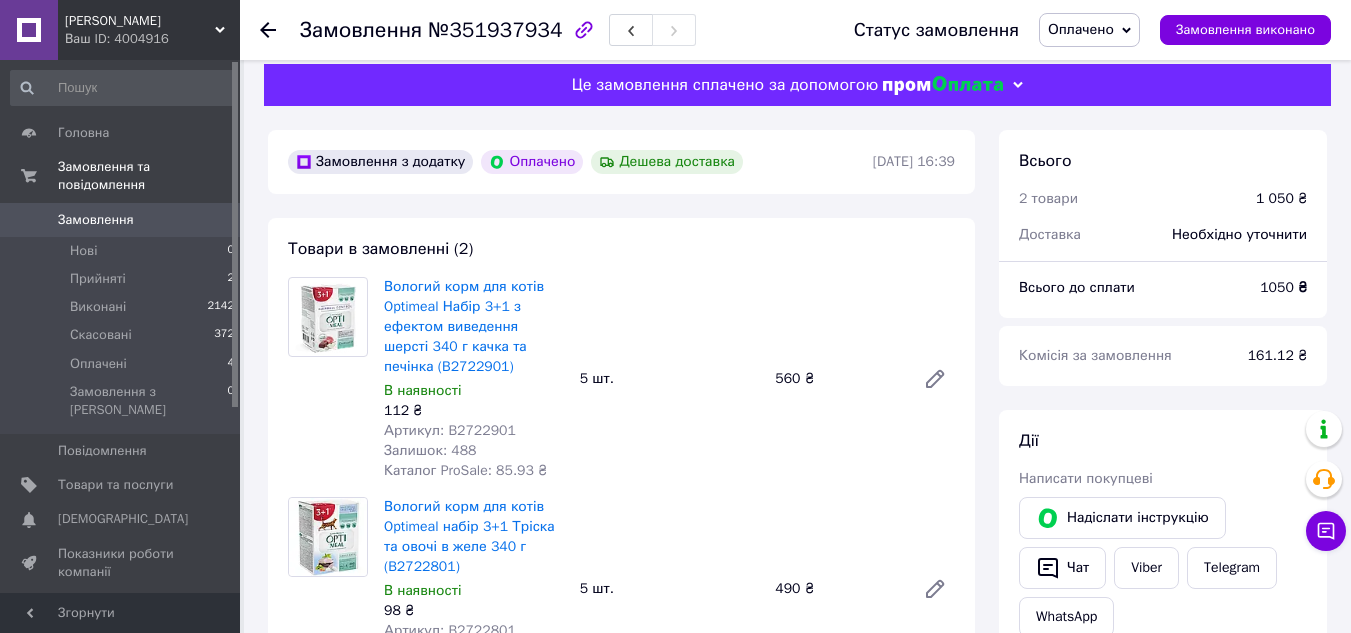 click 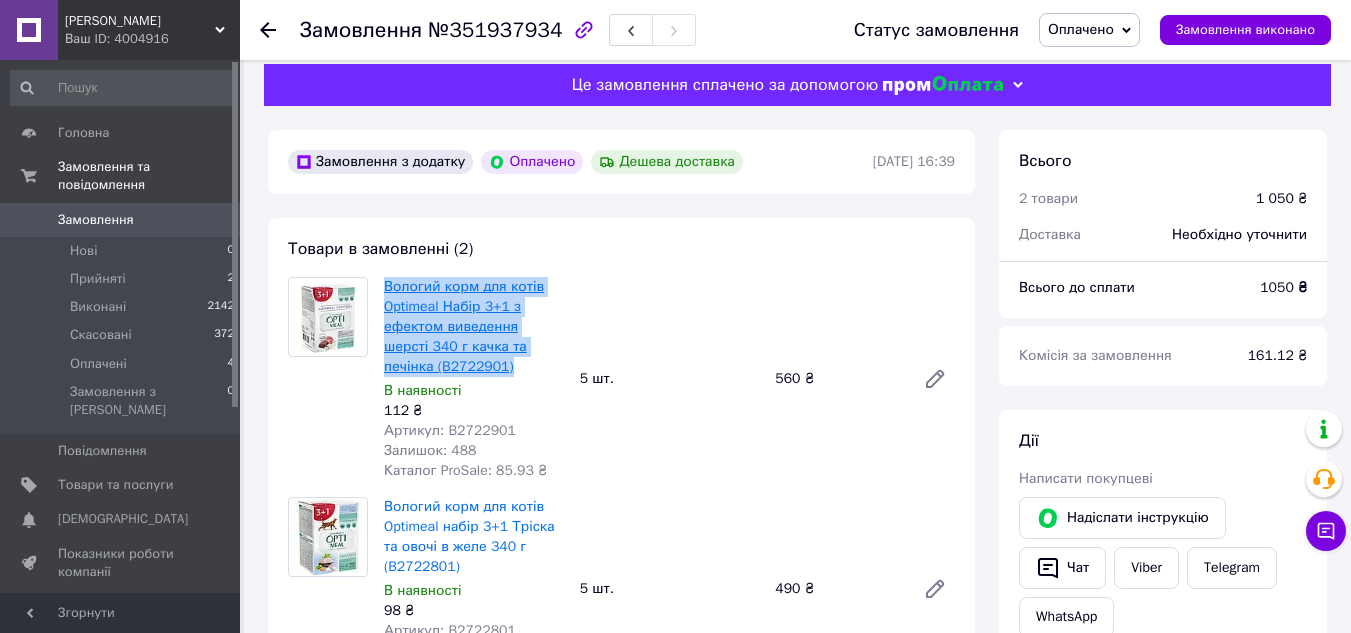 drag, startPoint x: 451, startPoint y: 361, endPoint x: 388, endPoint y: 291, distance: 94.17537 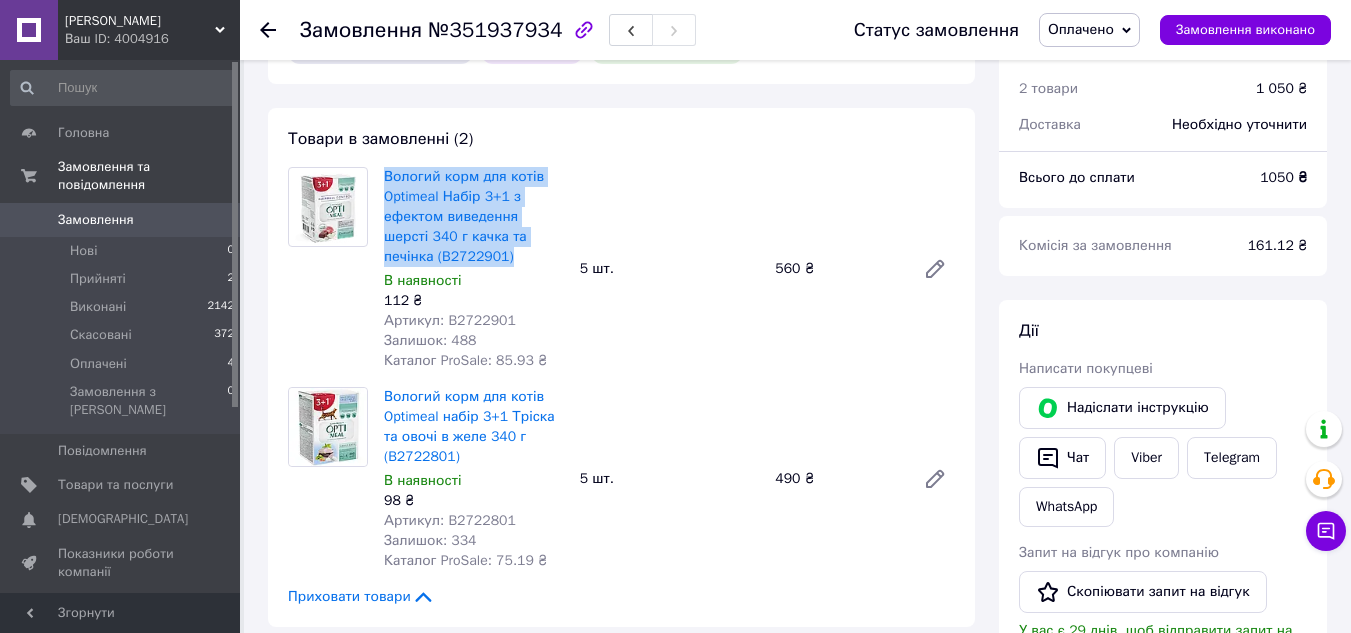 scroll, scrollTop: 316, scrollLeft: 0, axis: vertical 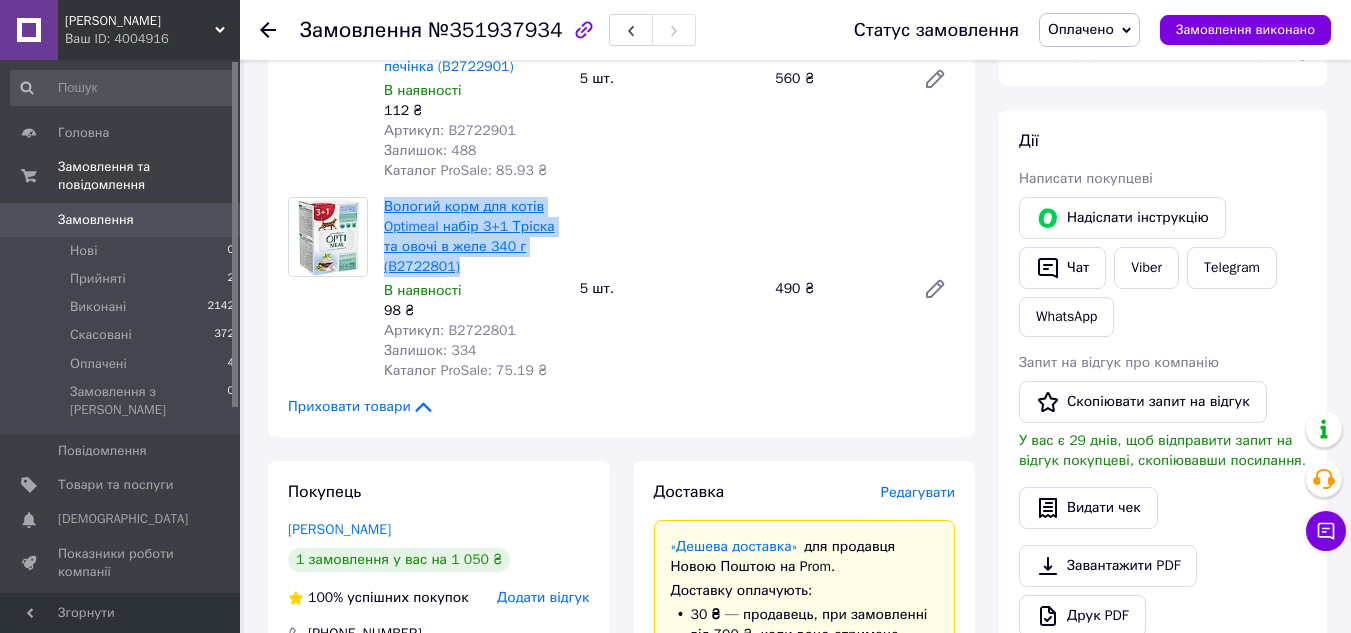 drag, startPoint x: 466, startPoint y: 272, endPoint x: 384, endPoint y: 211, distance: 102.20078 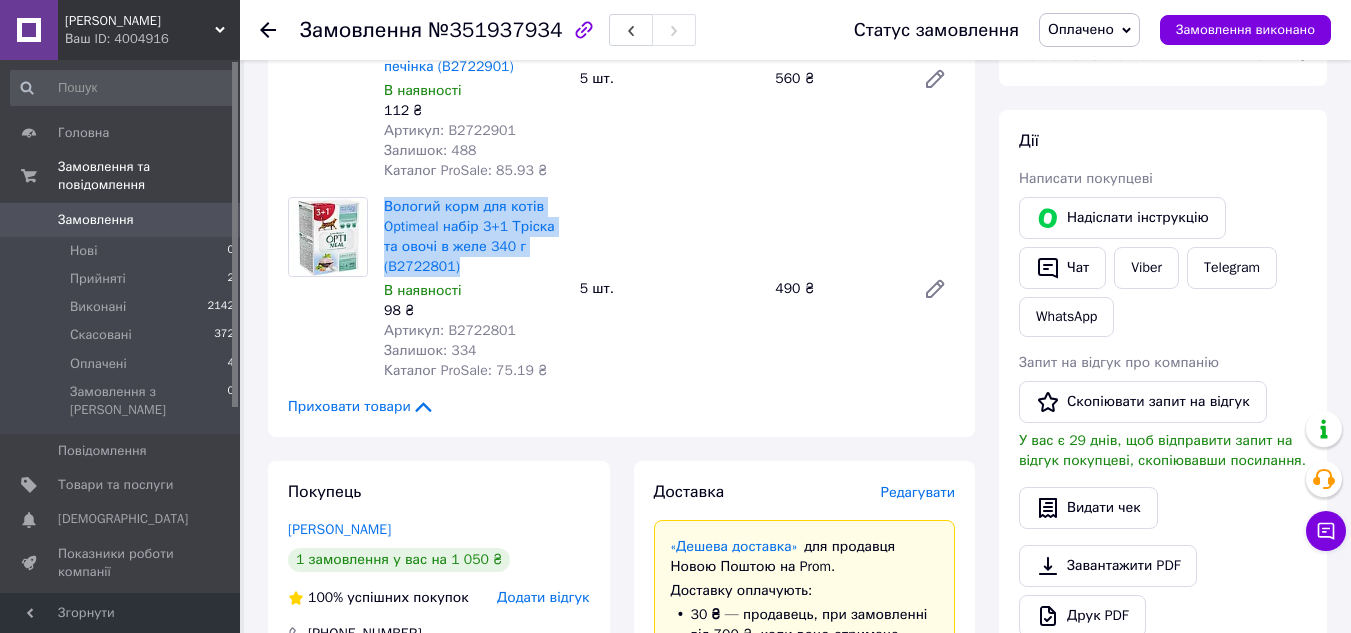 click on "Оплачено" at bounding box center (1081, 29) 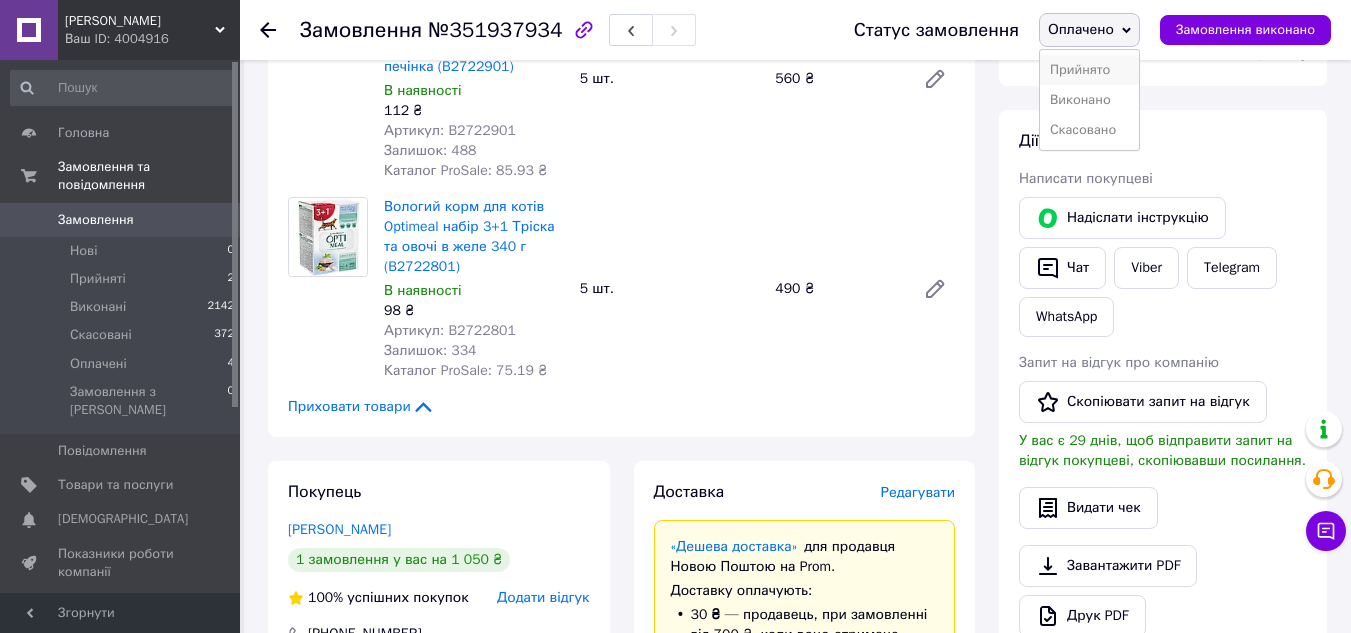 click on "Прийнято" at bounding box center (1089, 70) 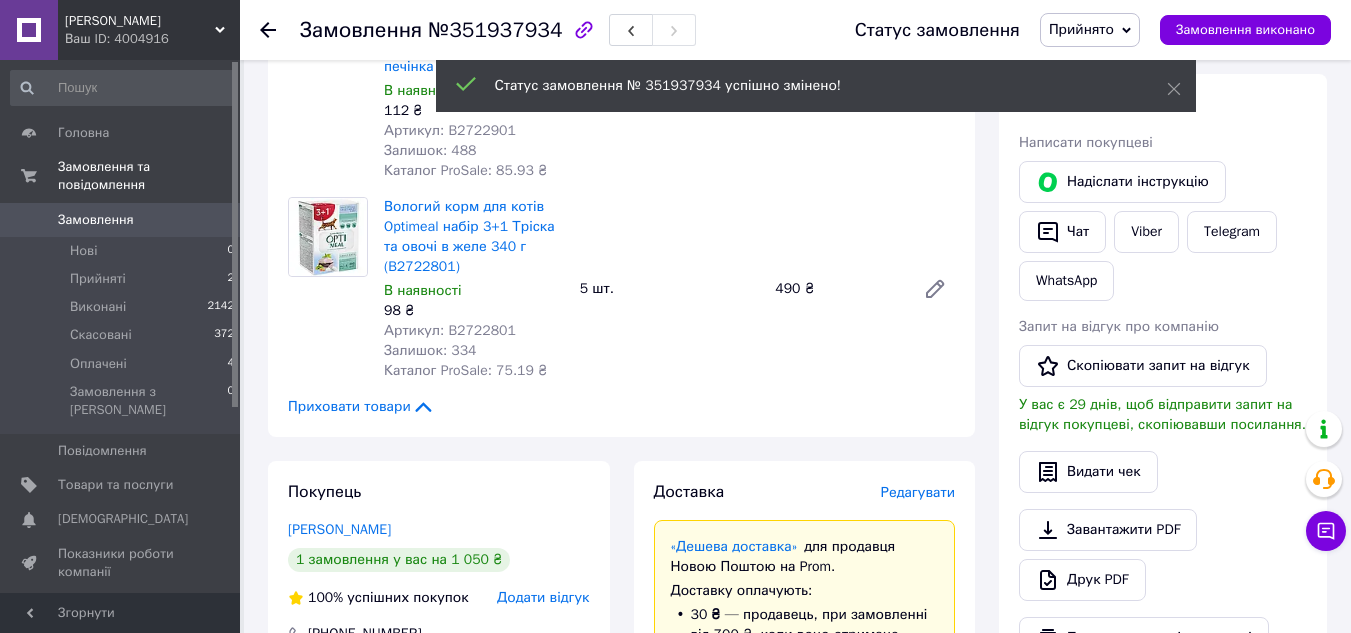 click 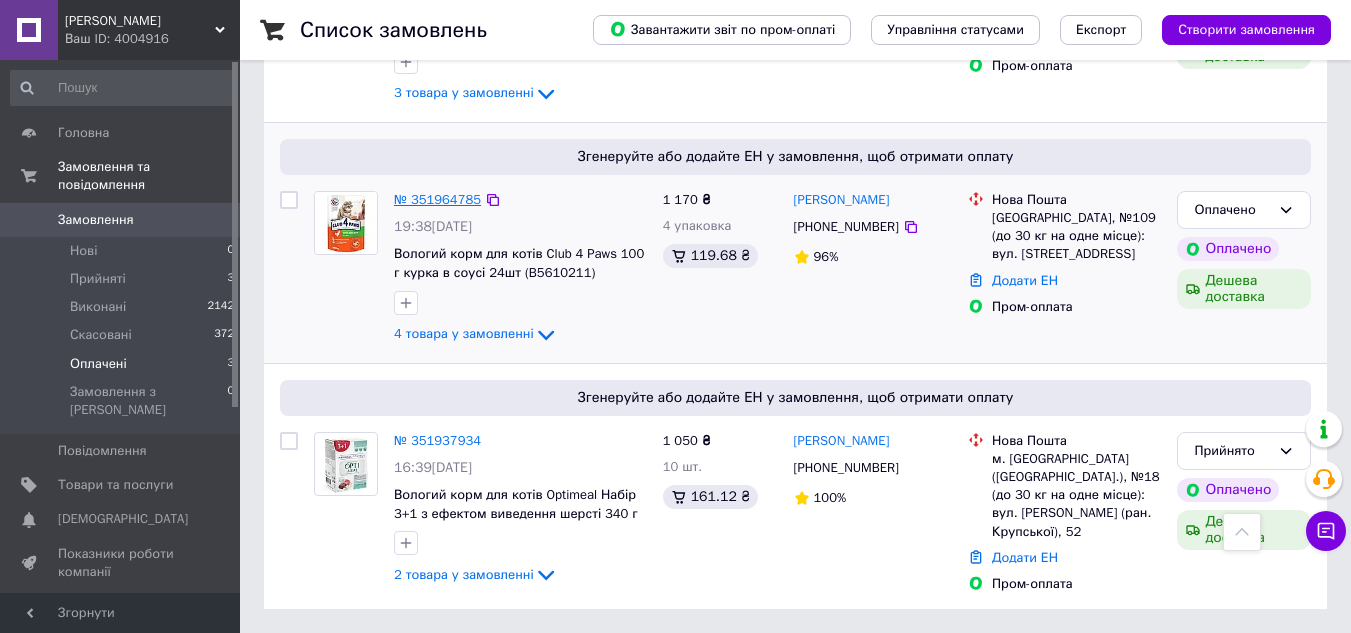 click on "№ 351964785" at bounding box center [437, 199] 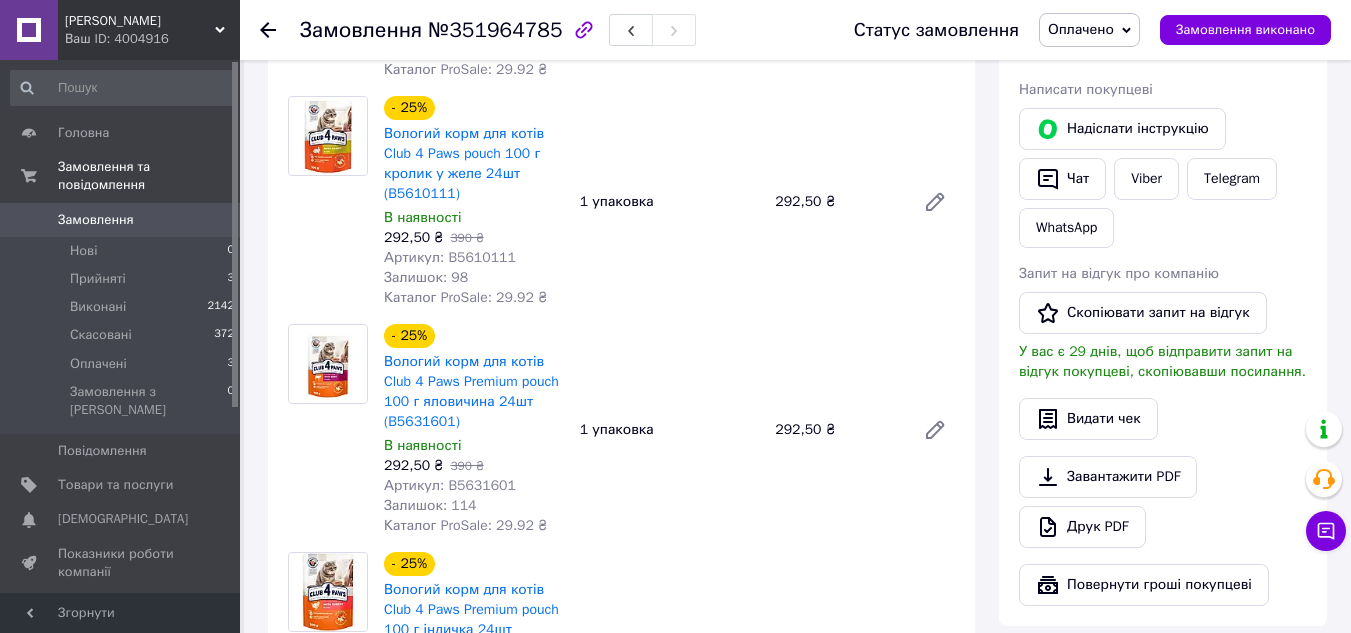 scroll, scrollTop: 305, scrollLeft: 0, axis: vertical 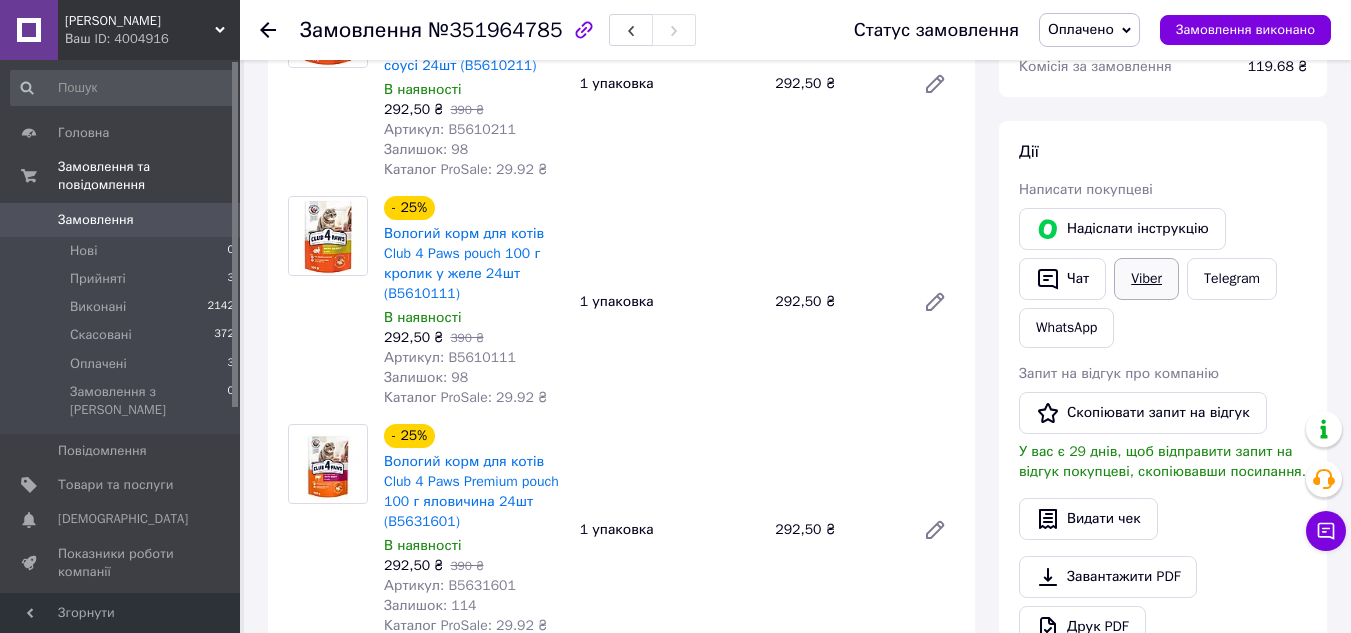 click on "Viber" at bounding box center [1146, 279] 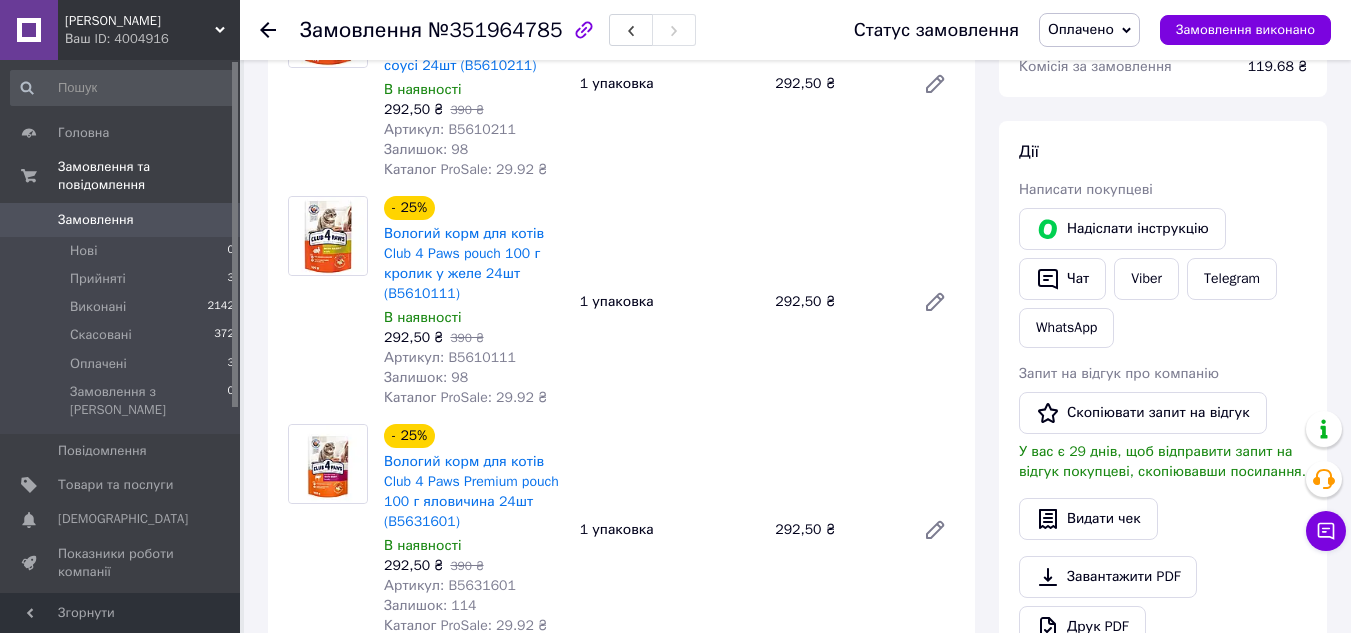 click 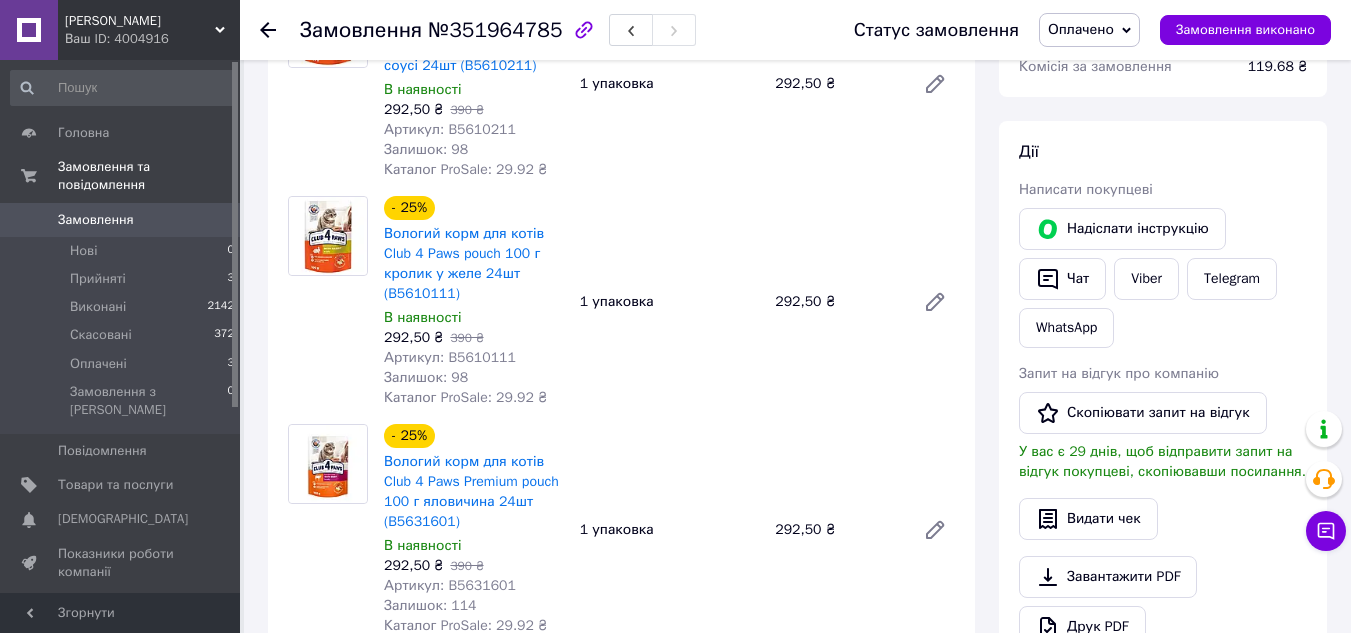 click on "Оплачено" at bounding box center (1081, 29) 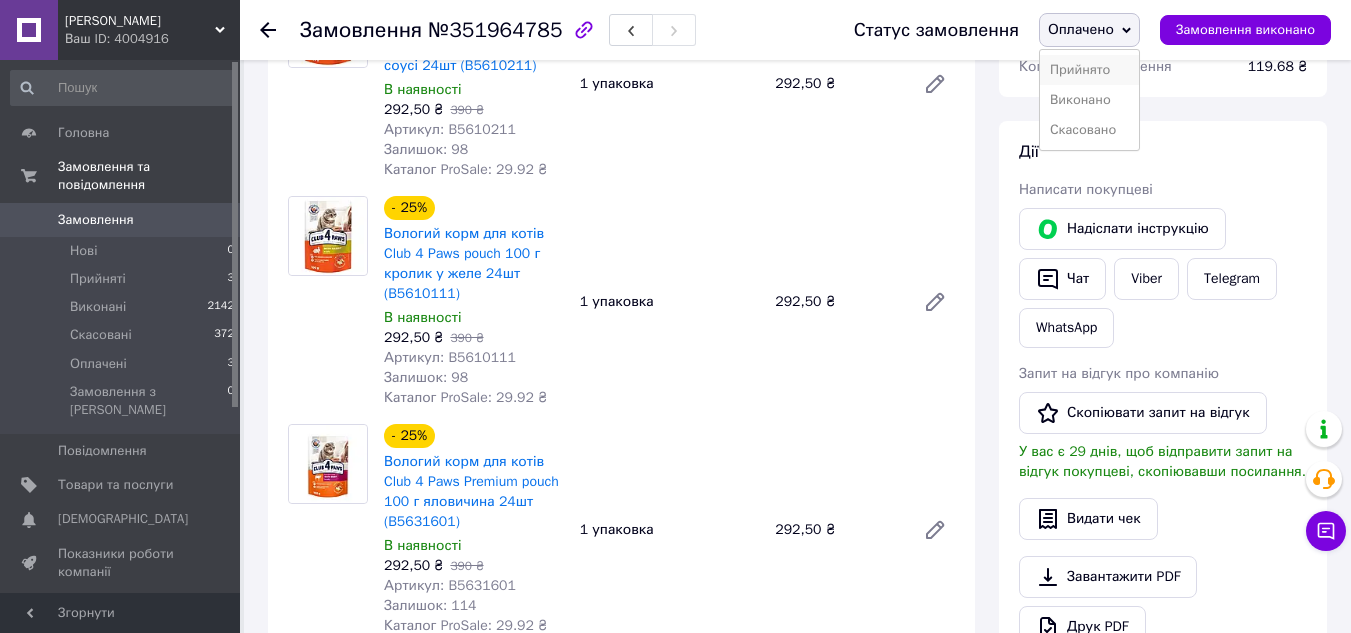 click on "Прийнято" at bounding box center (1089, 70) 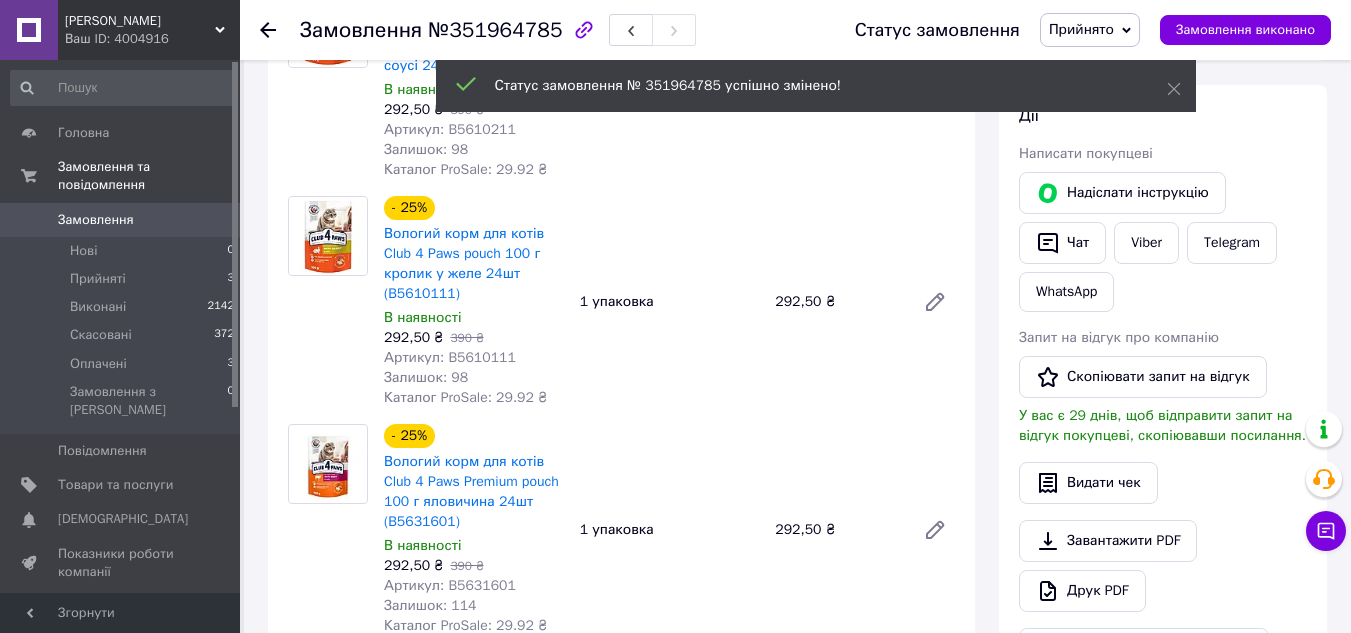 click 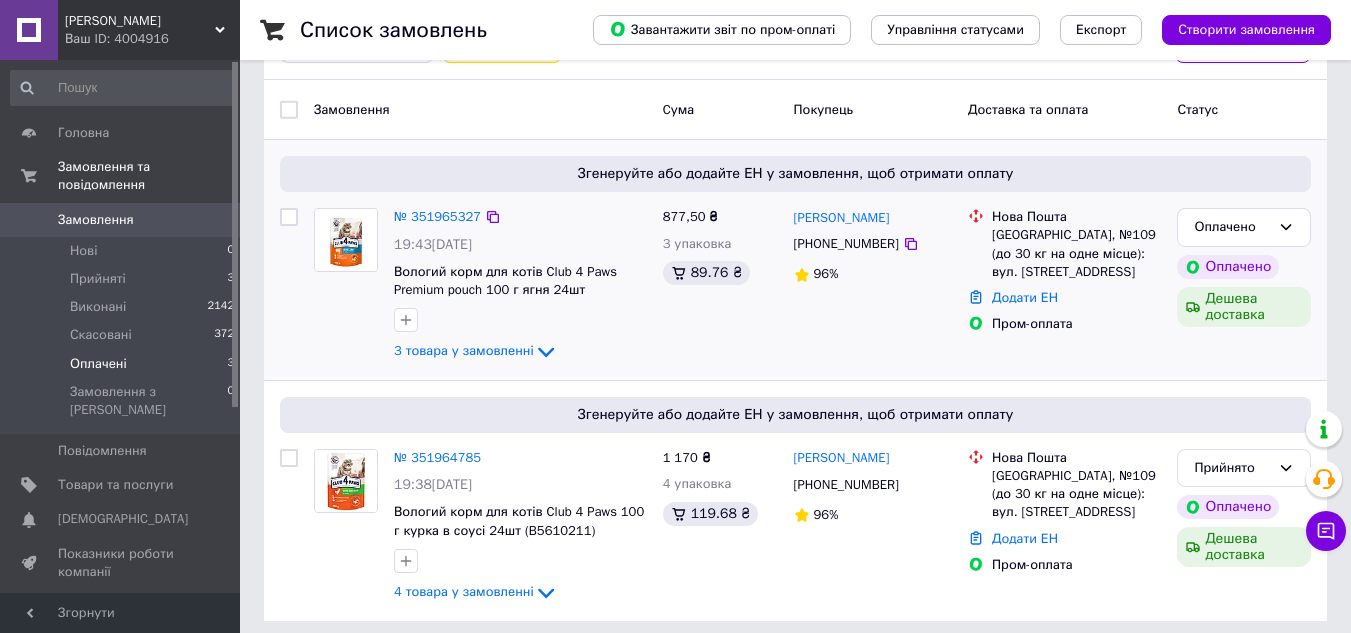 scroll, scrollTop: 159, scrollLeft: 0, axis: vertical 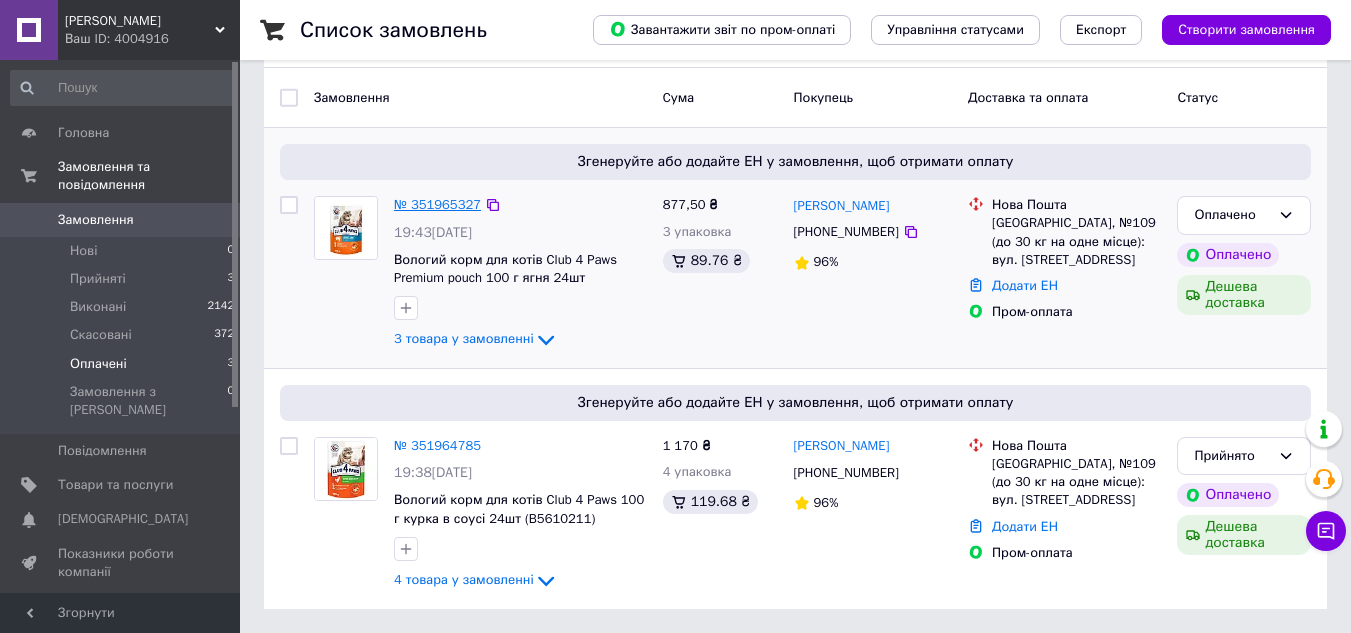 click on "№ 351965327" at bounding box center [437, 204] 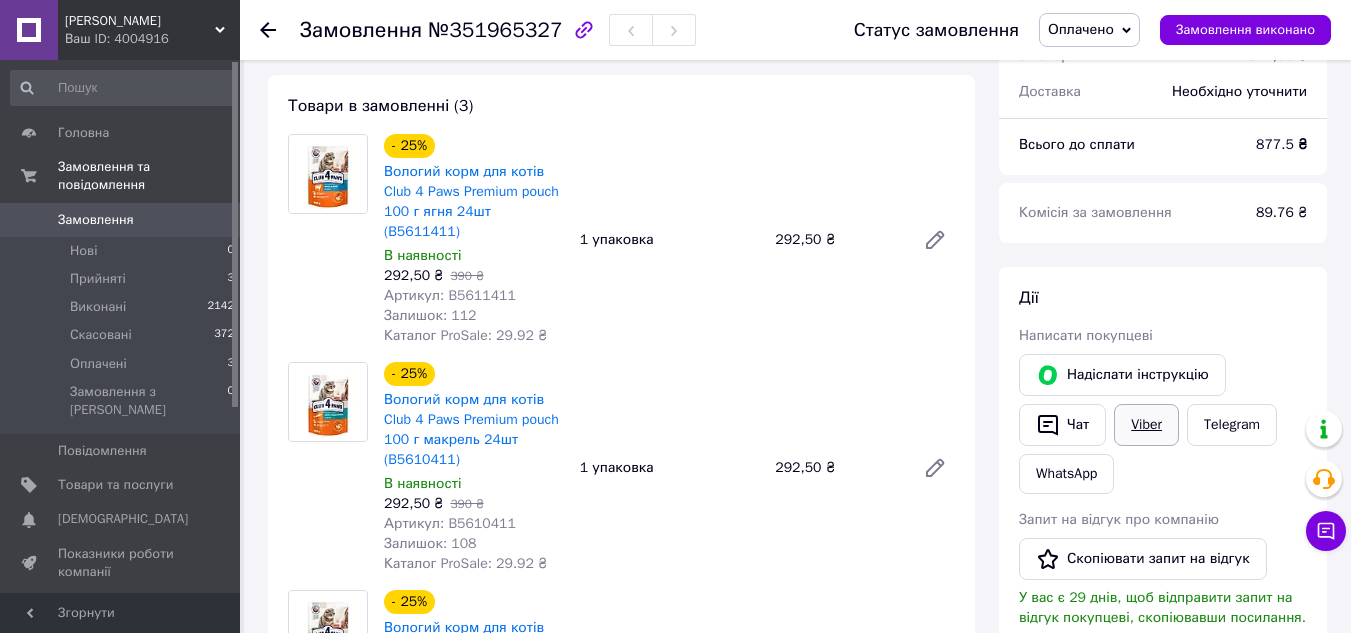click on "Viber" at bounding box center [1146, 425] 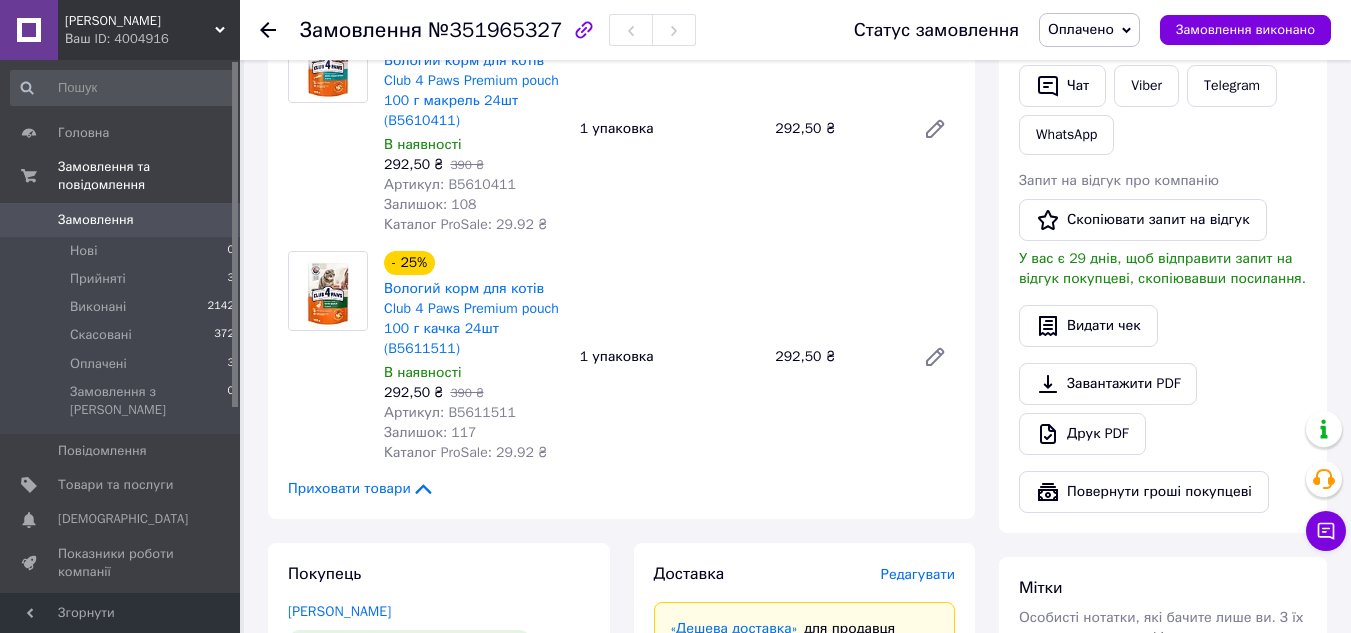 scroll, scrollTop: 259, scrollLeft: 0, axis: vertical 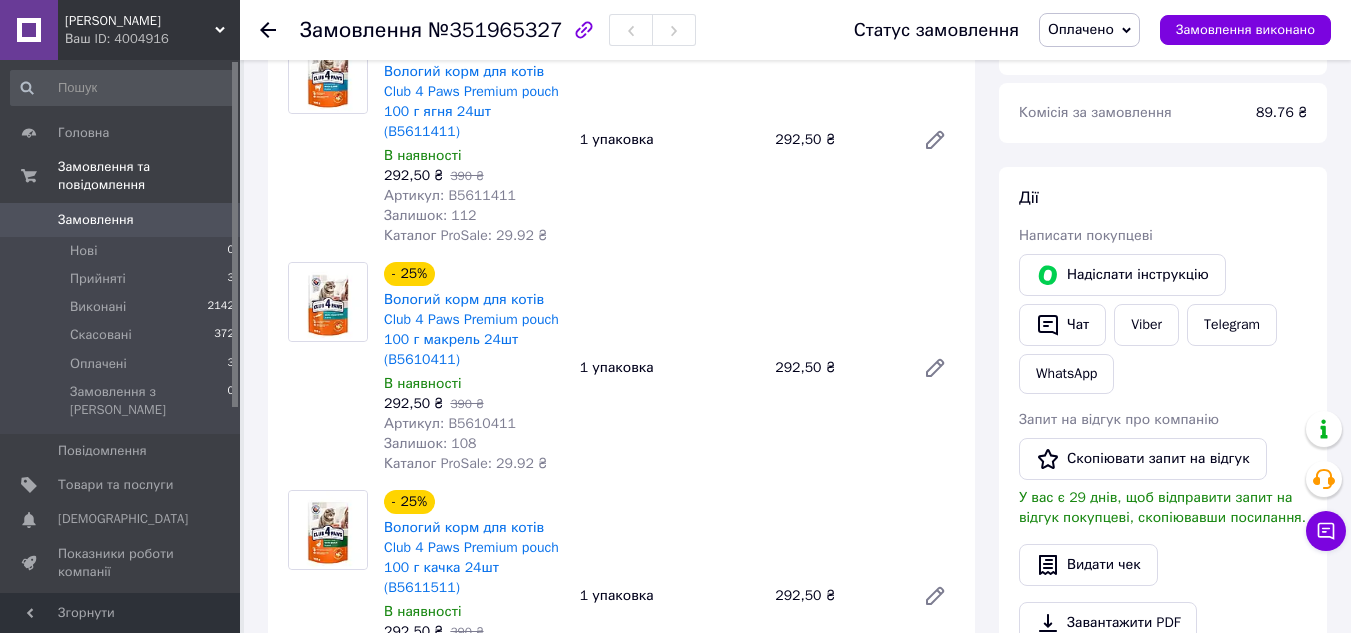 click 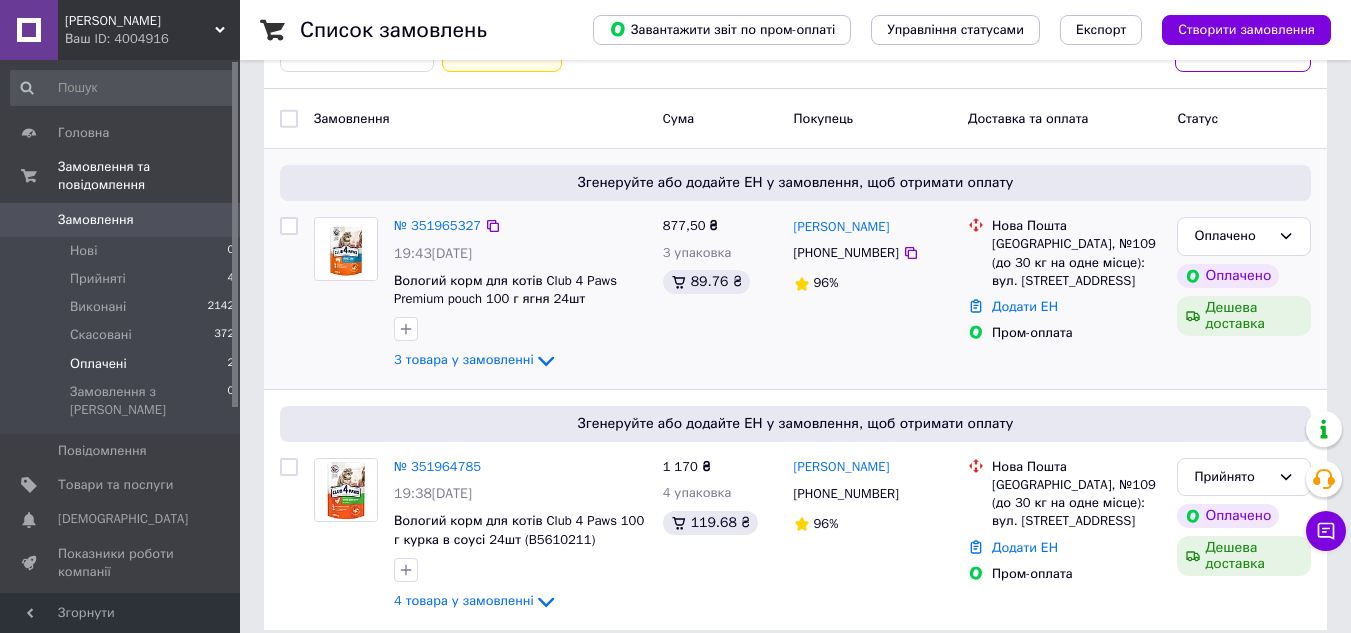 scroll, scrollTop: 159, scrollLeft: 0, axis: vertical 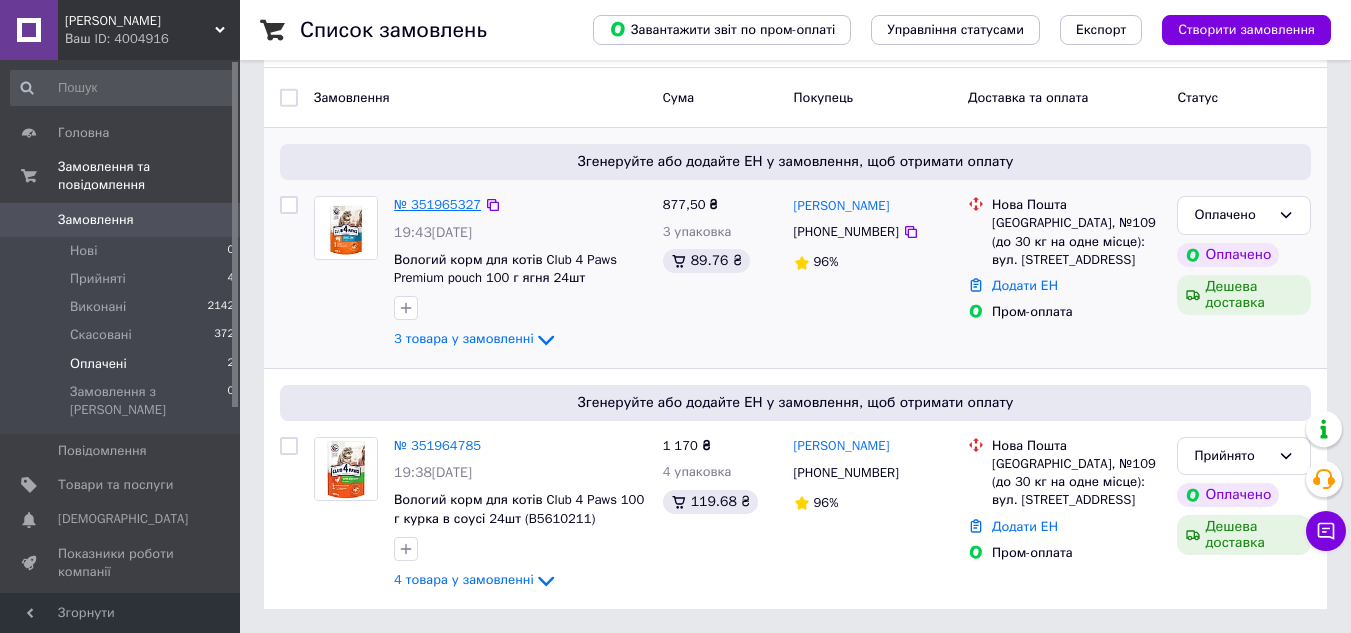 click on "№ 351965327" at bounding box center [437, 204] 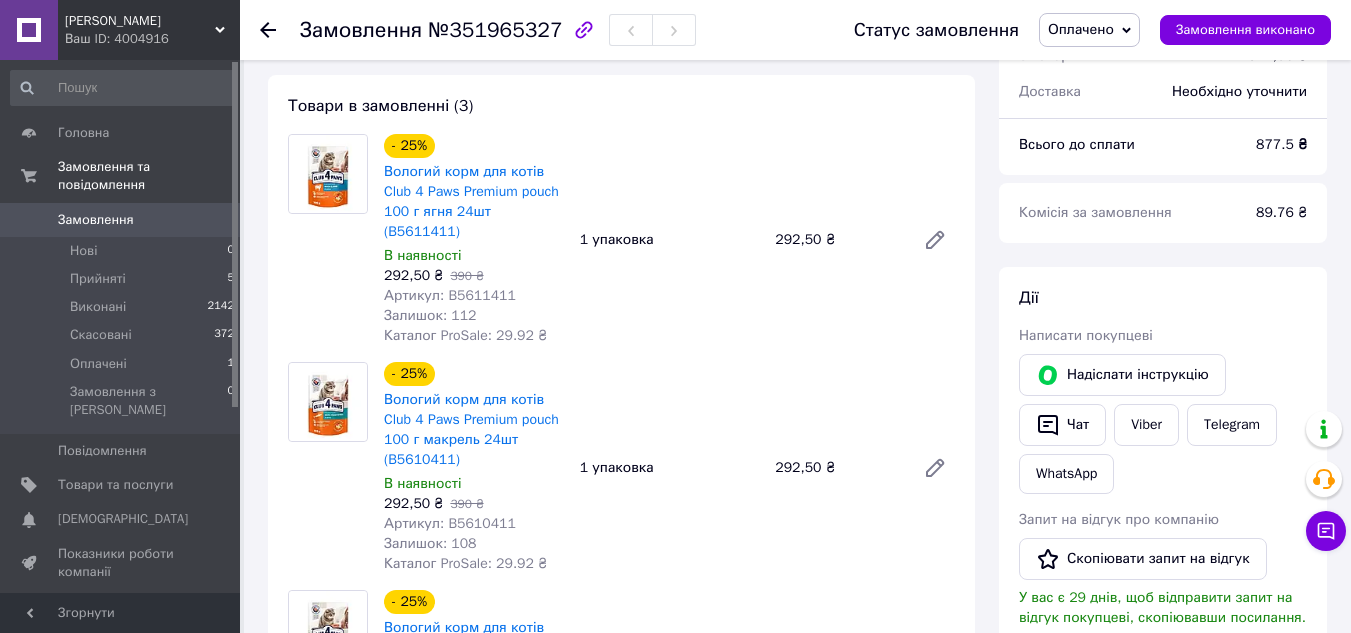 click 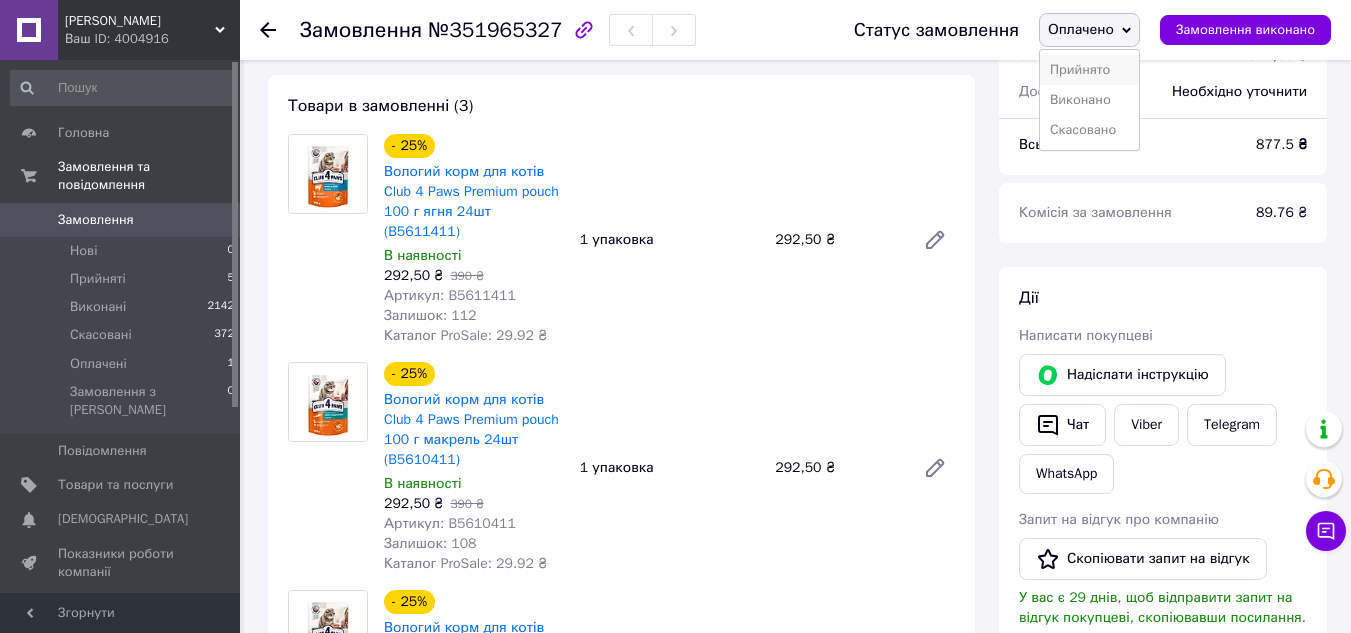 click on "Прийнято" at bounding box center [1089, 70] 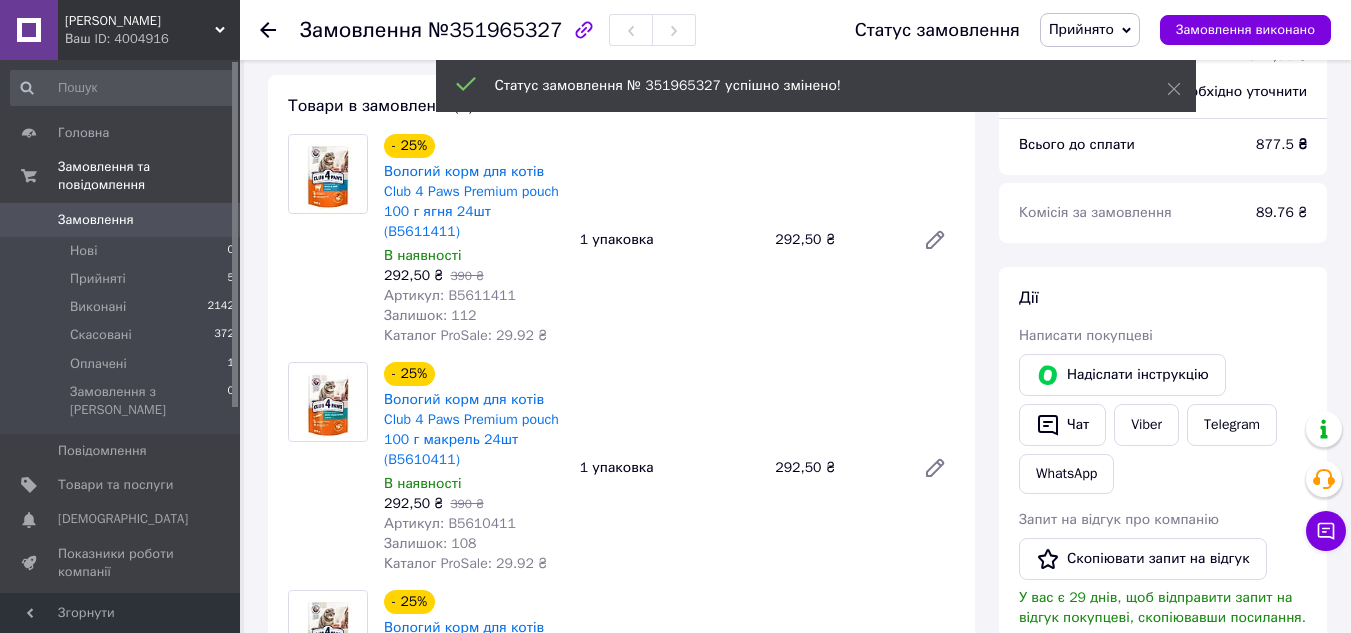 click 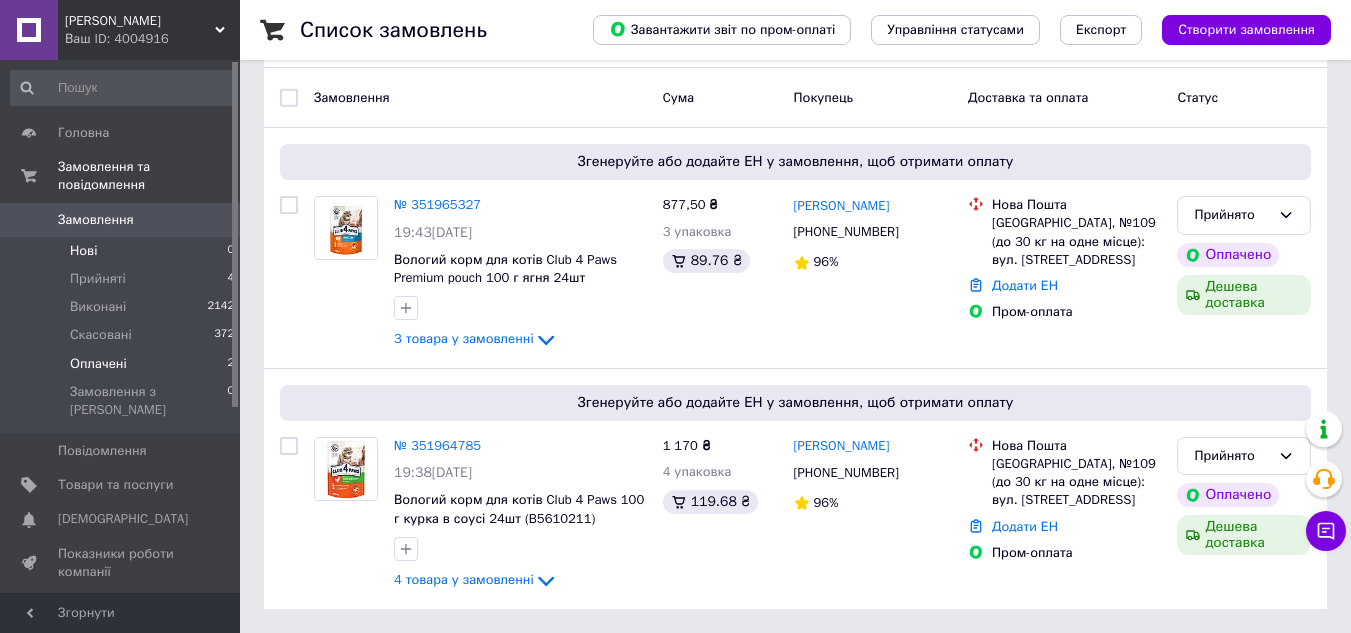 scroll, scrollTop: 0, scrollLeft: 0, axis: both 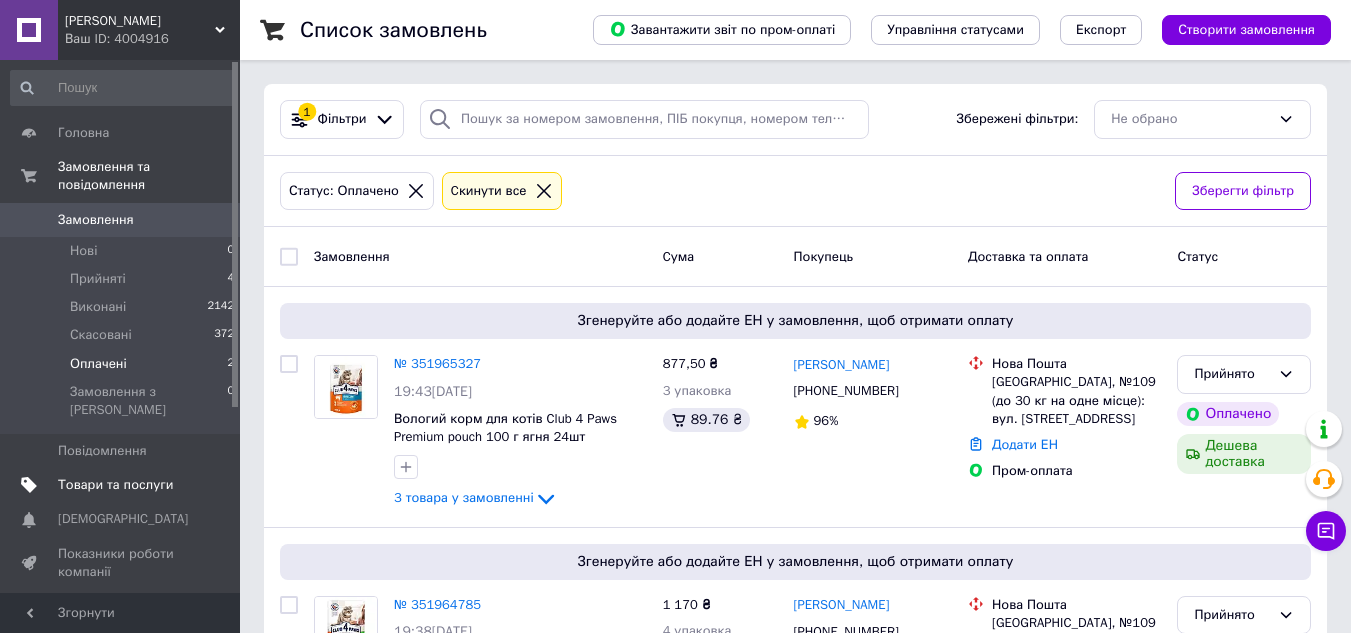 click on "Товари та послуги" at bounding box center (123, 485) 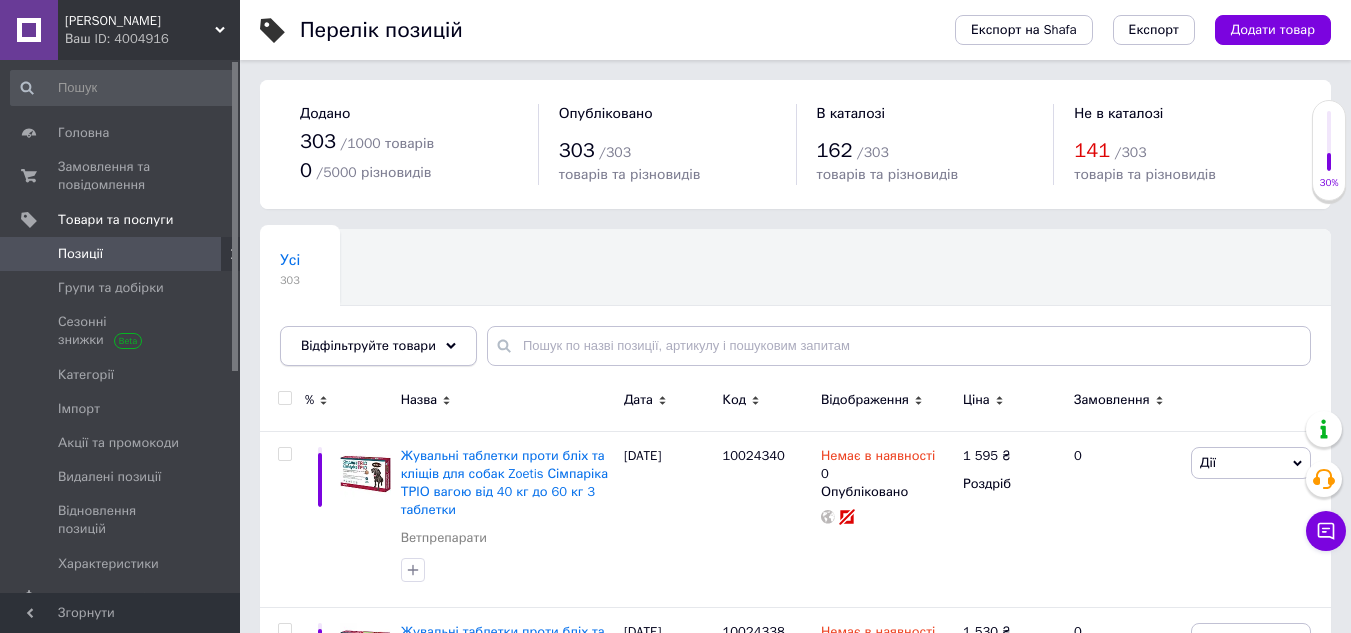 click on "Відфільтруйте товари" at bounding box center [378, 346] 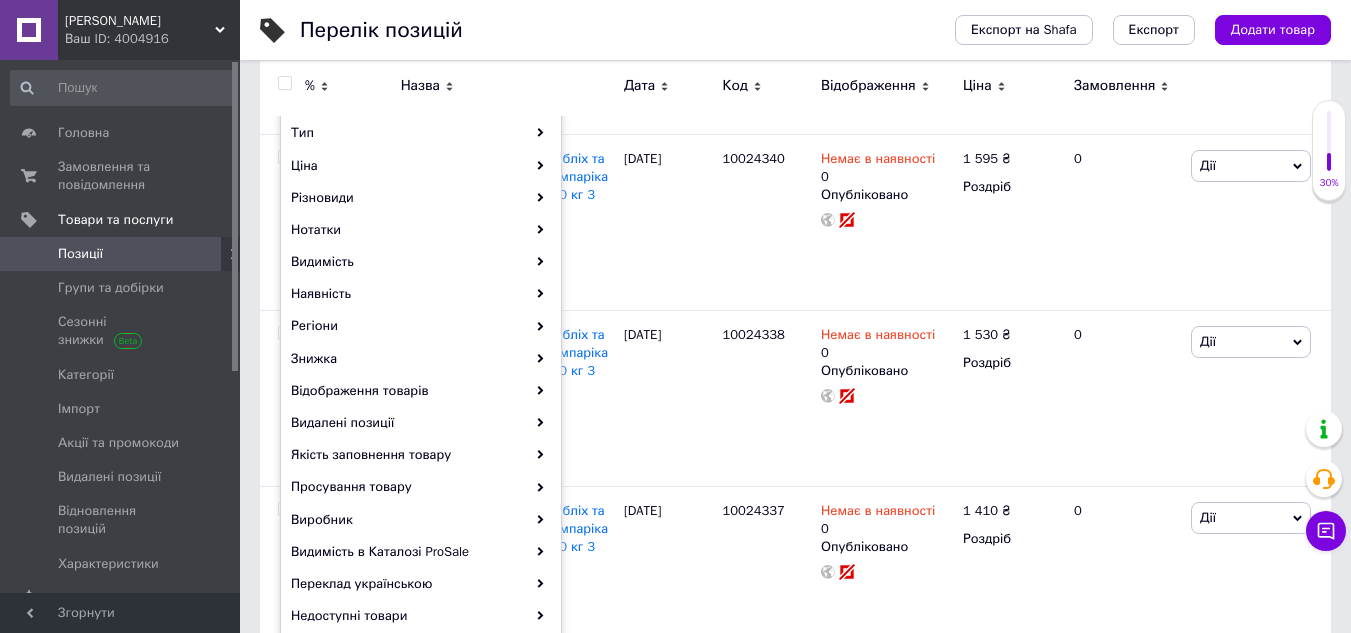 scroll, scrollTop: 300, scrollLeft: 0, axis: vertical 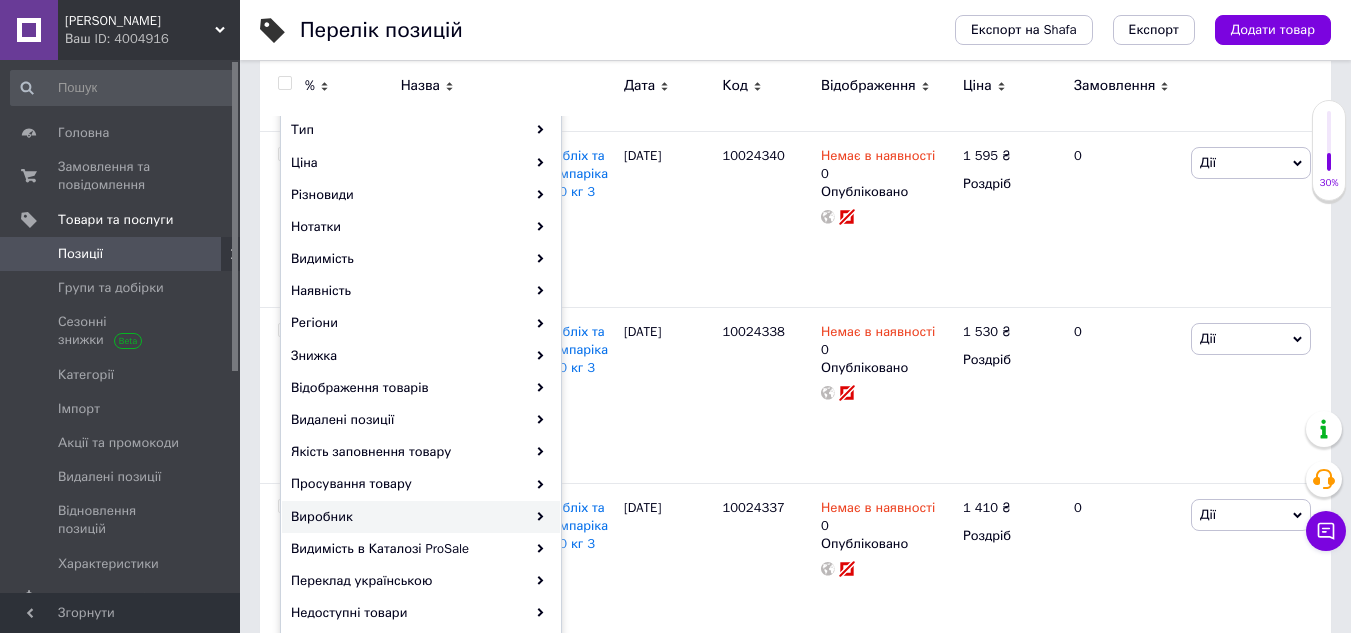click on "Виробник" at bounding box center [421, 517] 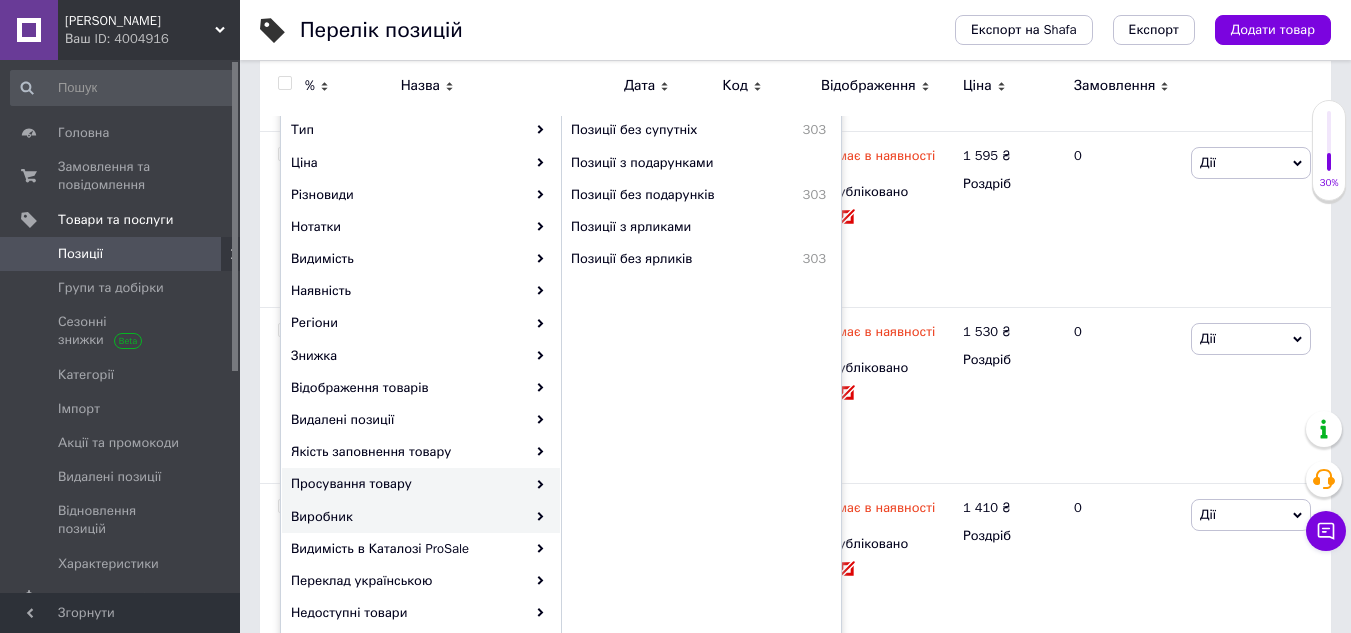 click on "Виробник" at bounding box center (421, 517) 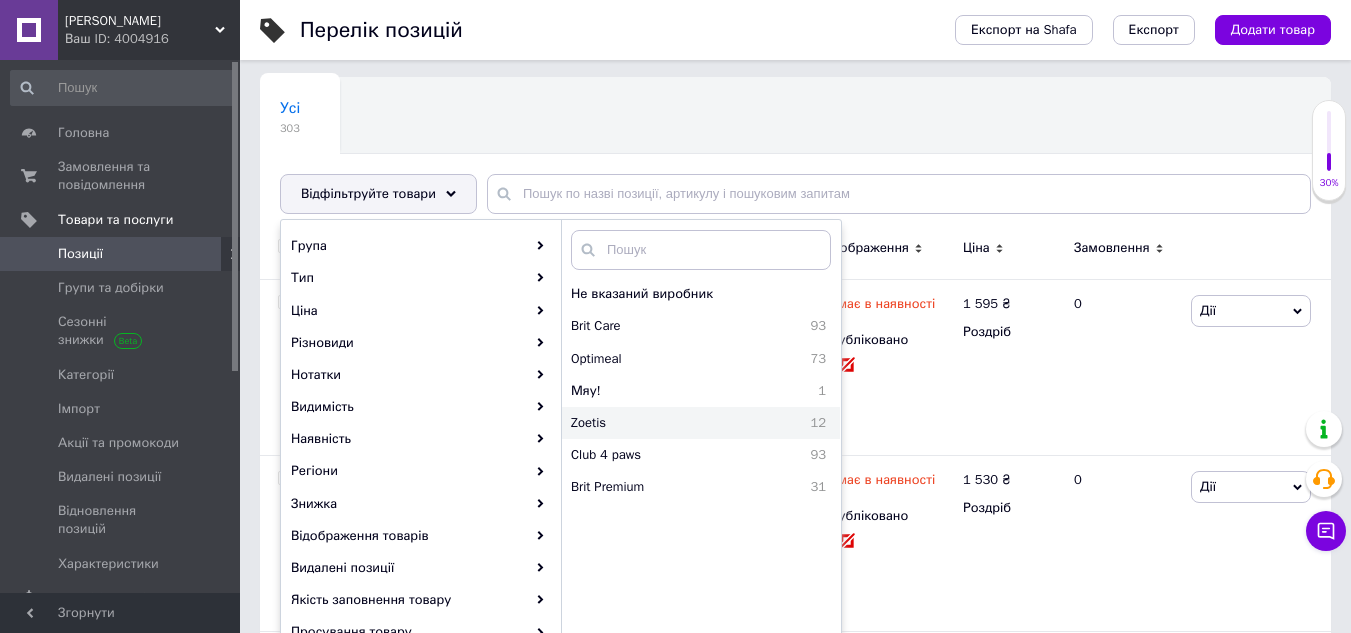scroll, scrollTop: 200, scrollLeft: 0, axis: vertical 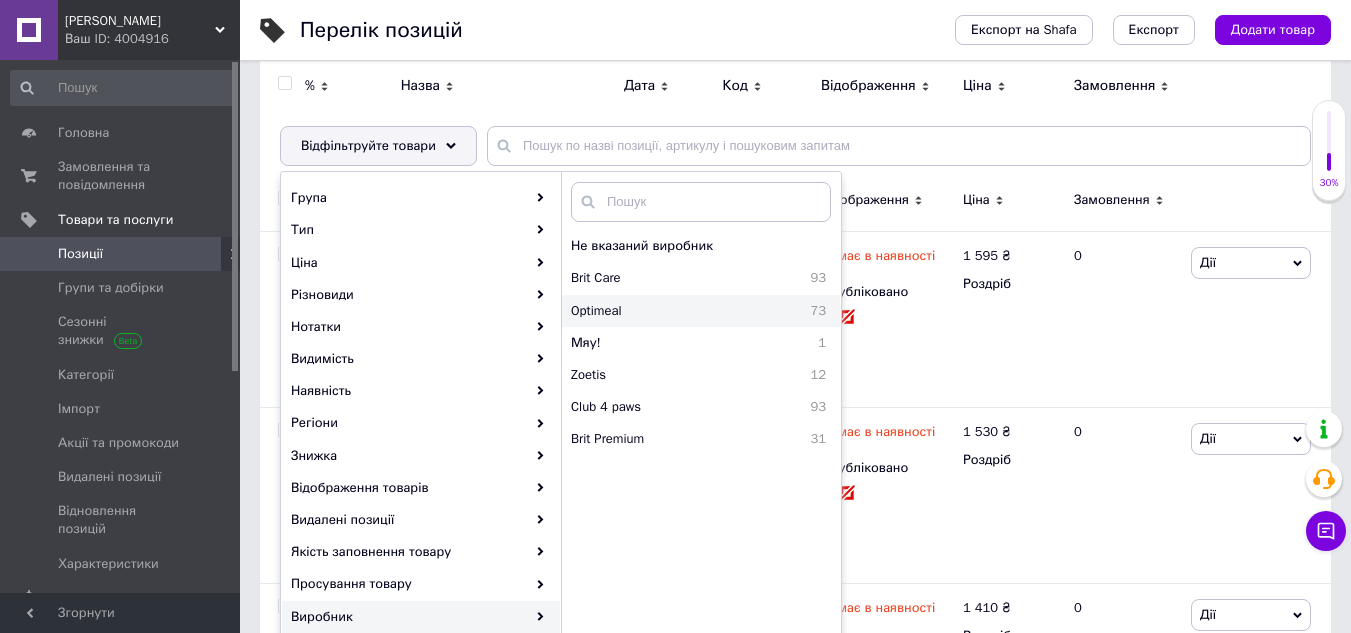 click on "Optimeal" at bounding box center [655, 311] 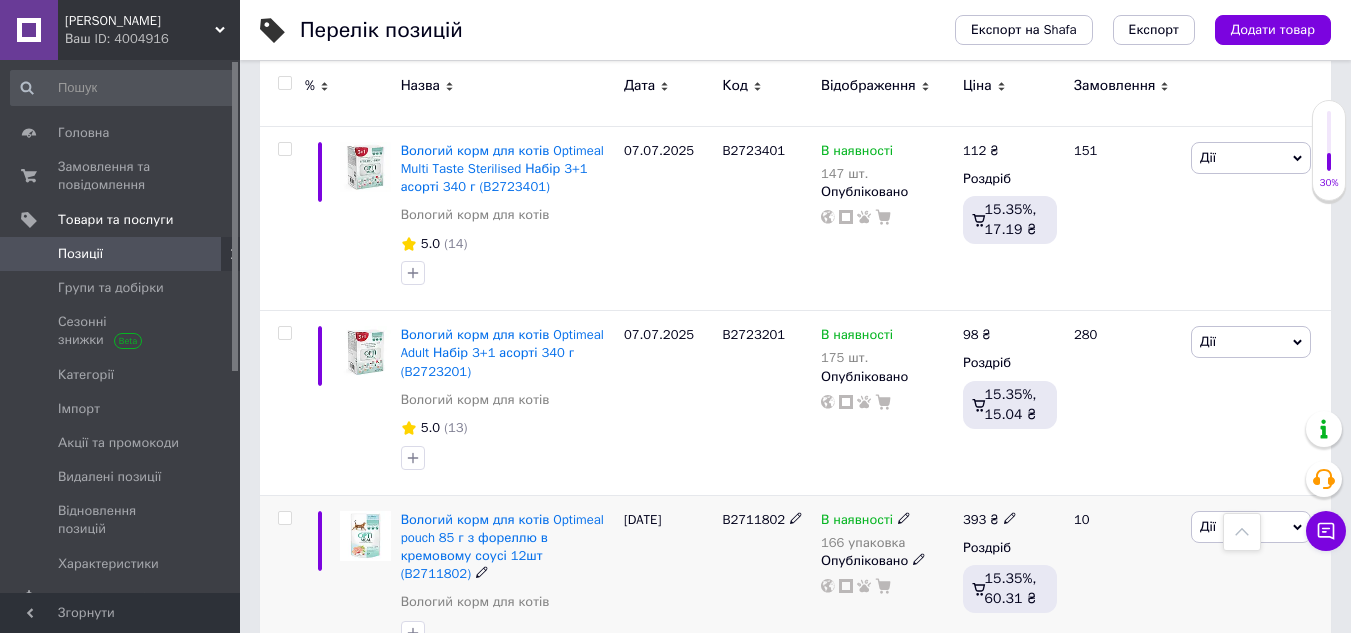 scroll, scrollTop: 100, scrollLeft: 0, axis: vertical 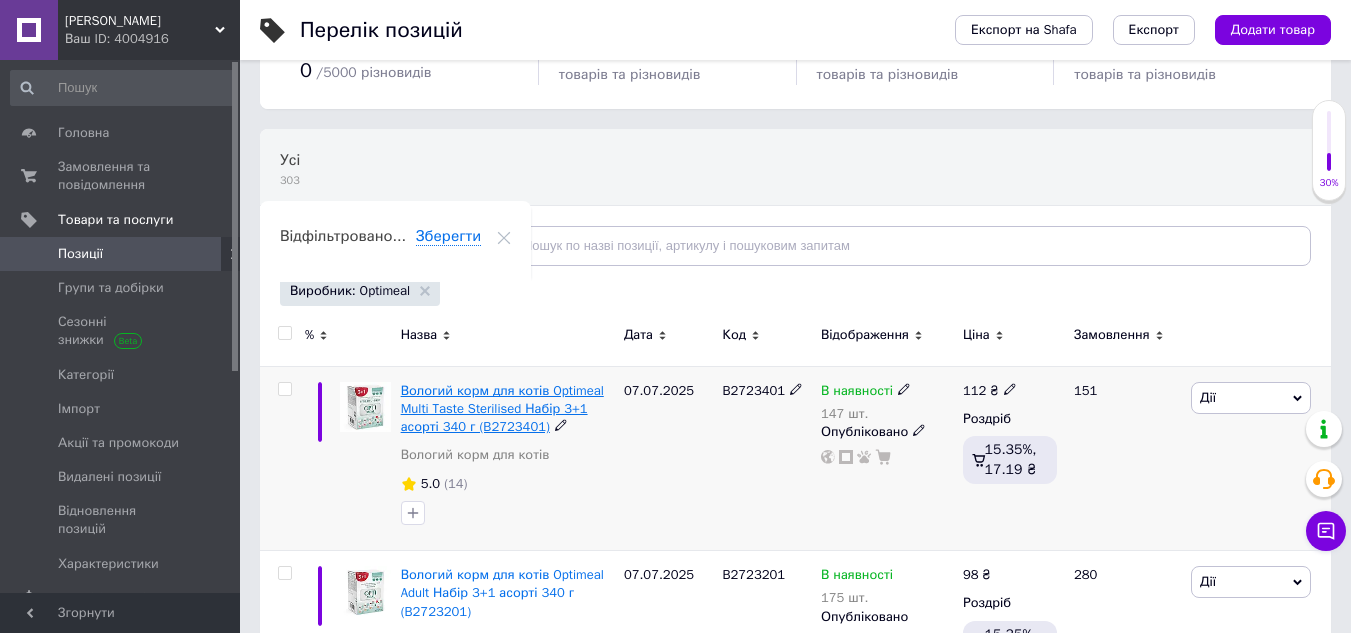 click on "Вологий корм для котів Optimeal Multi Taste Sterilised Набір 3+1 асорті 340 г (B2723401)" at bounding box center (502, 408) 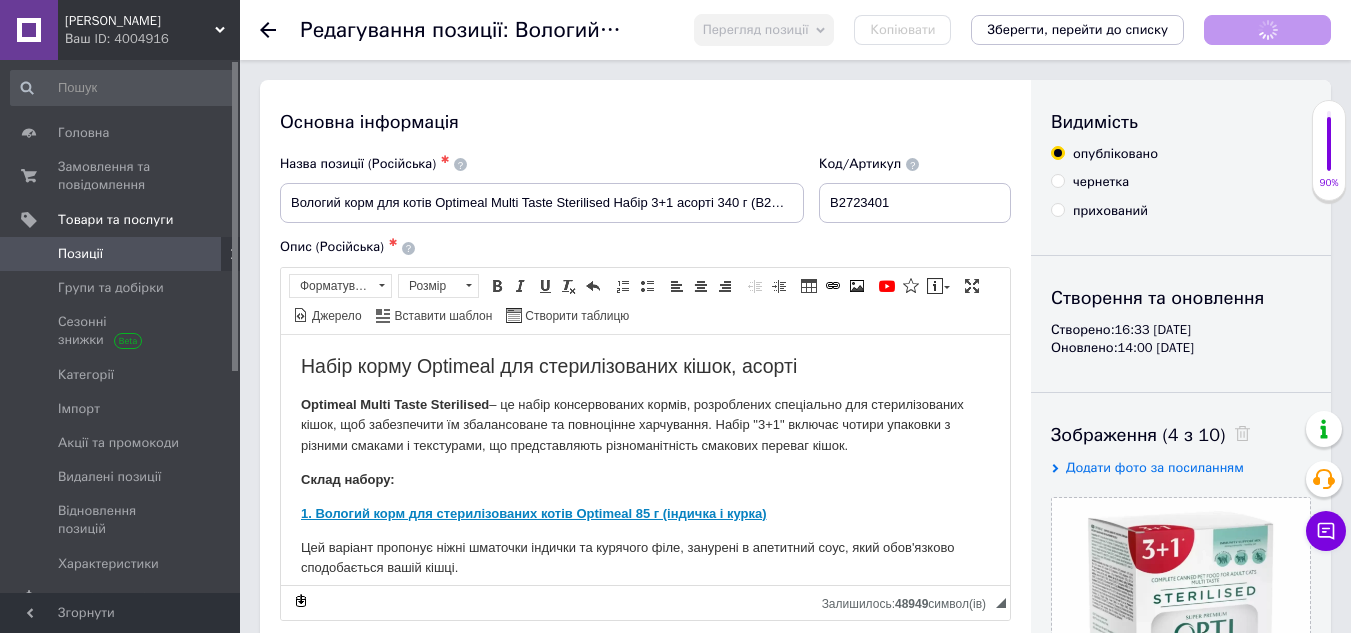 scroll, scrollTop: 0, scrollLeft: 0, axis: both 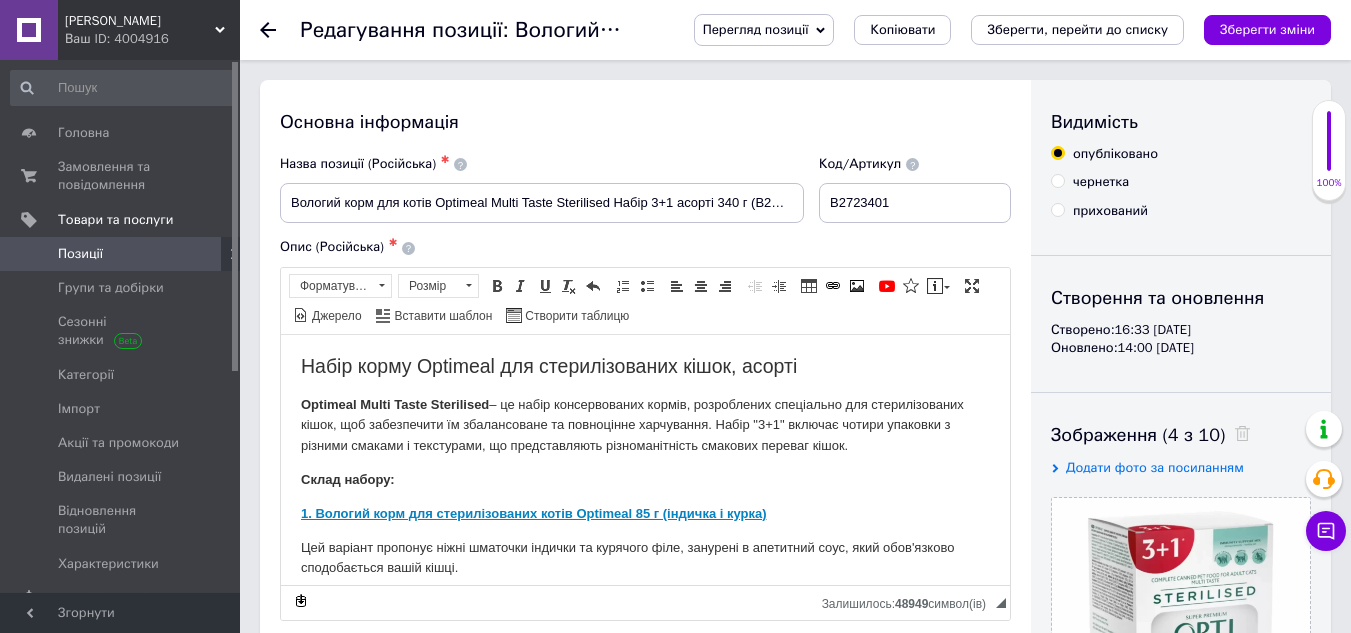 click on "Перегляд позиції" at bounding box center [764, 30] 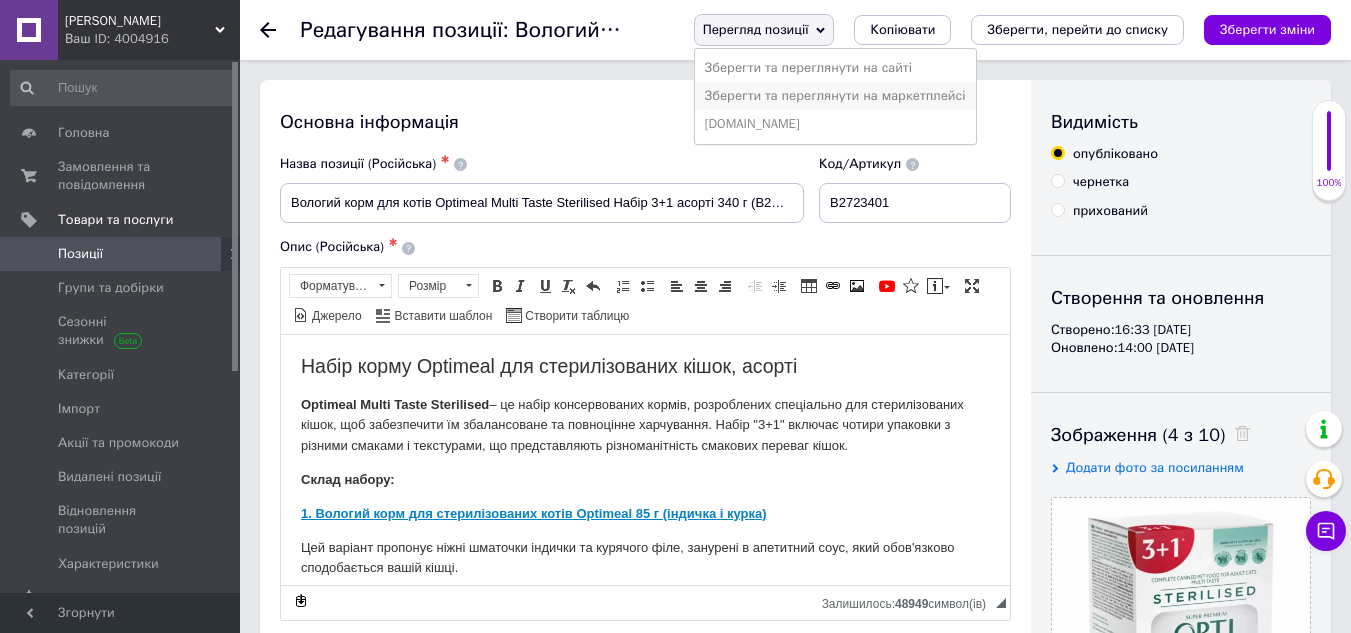 click on "Зберегти та переглянути на маркетплейсі" at bounding box center (835, 96) 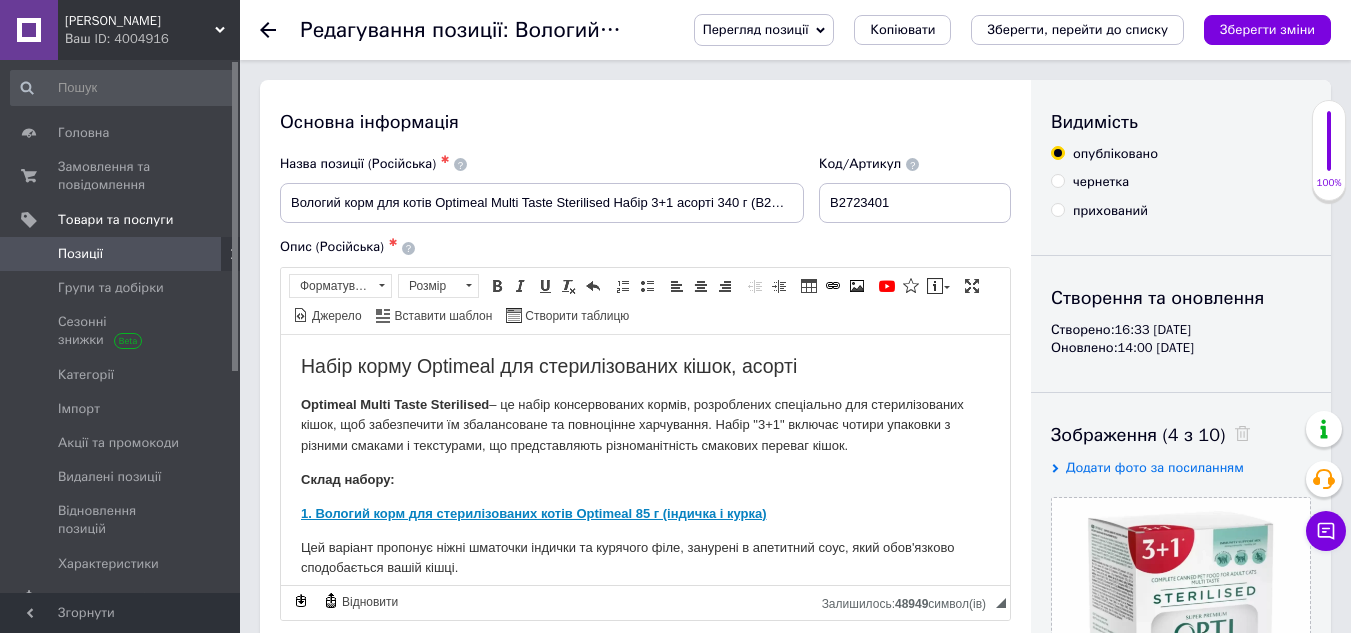click 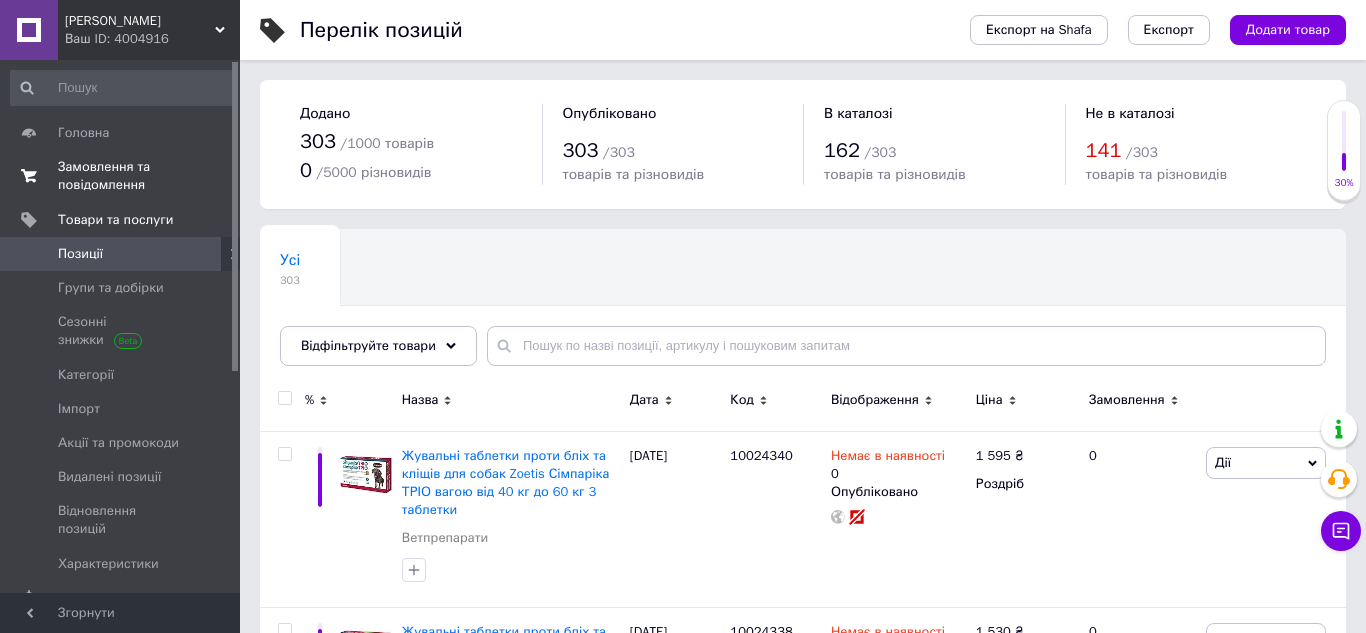 click on "Замовлення та повідомлення" at bounding box center (121, 176) 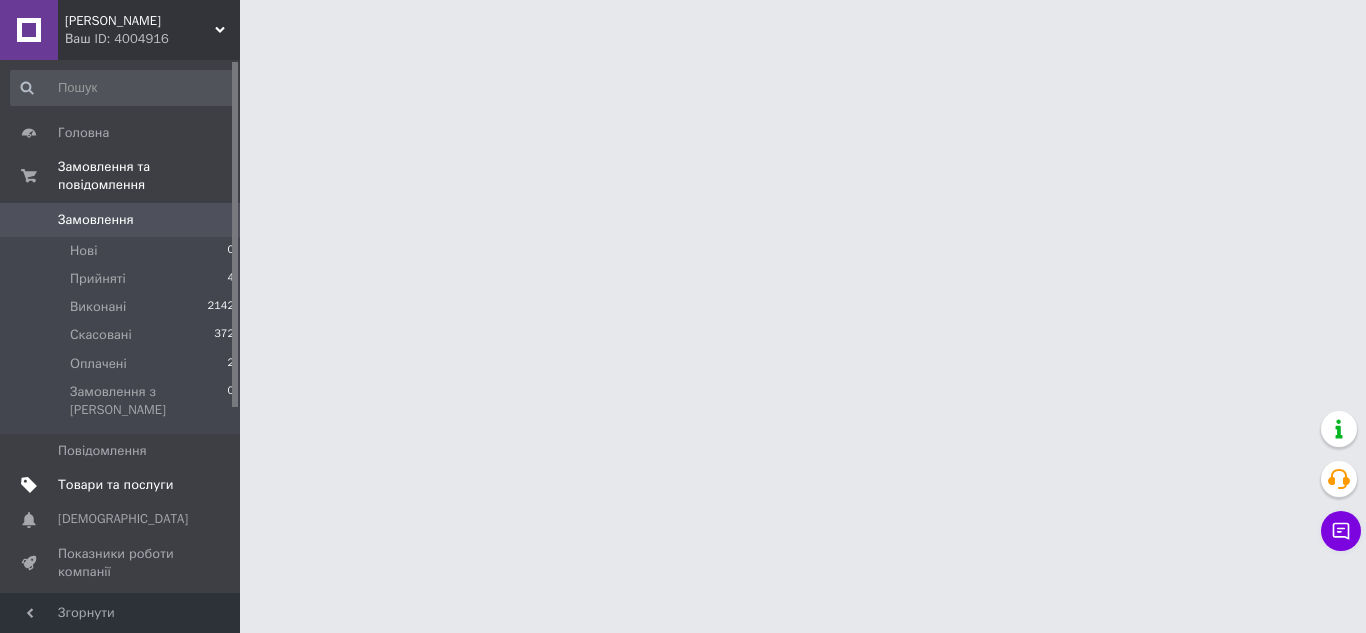 click on "Товари та послуги" at bounding box center [115, 485] 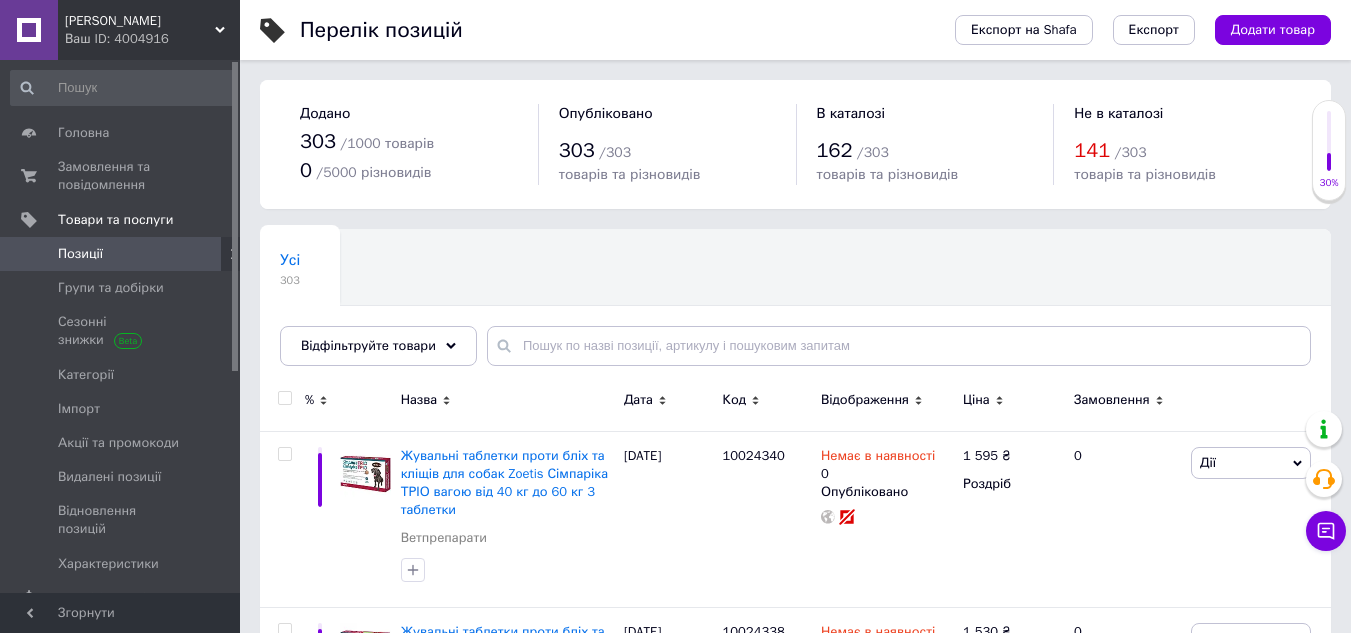 click on "Відфільтруйте товари" at bounding box center (368, 345) 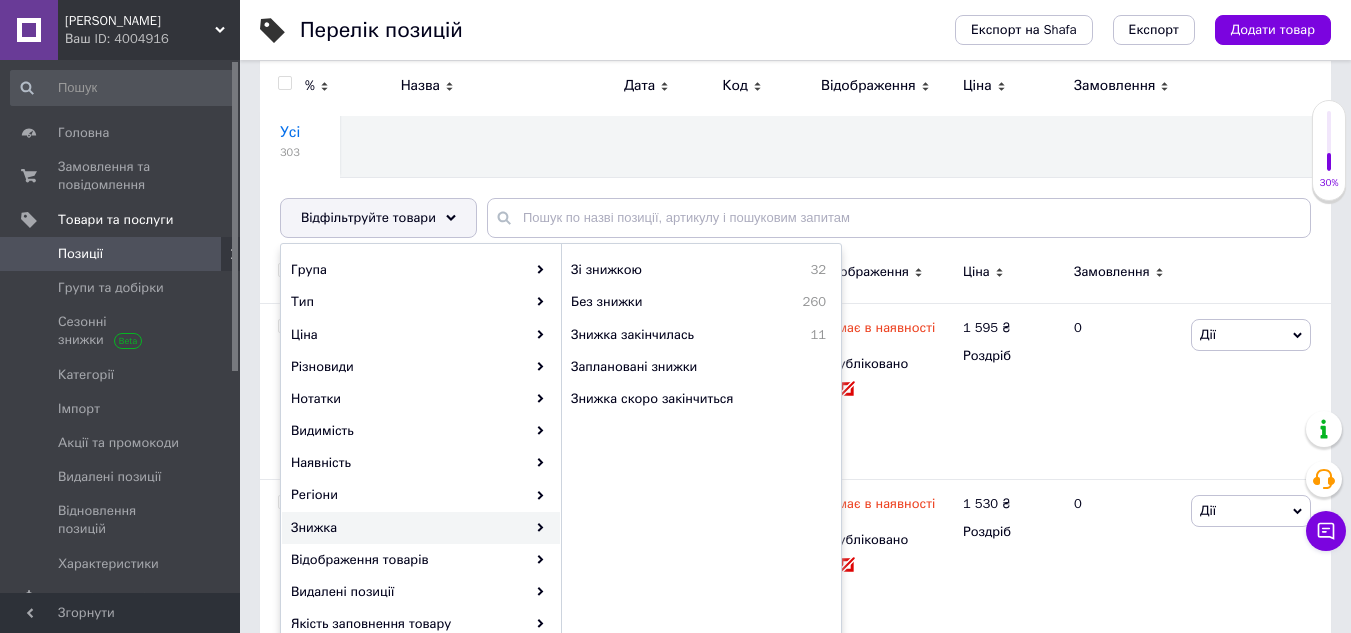 scroll, scrollTop: 100, scrollLeft: 0, axis: vertical 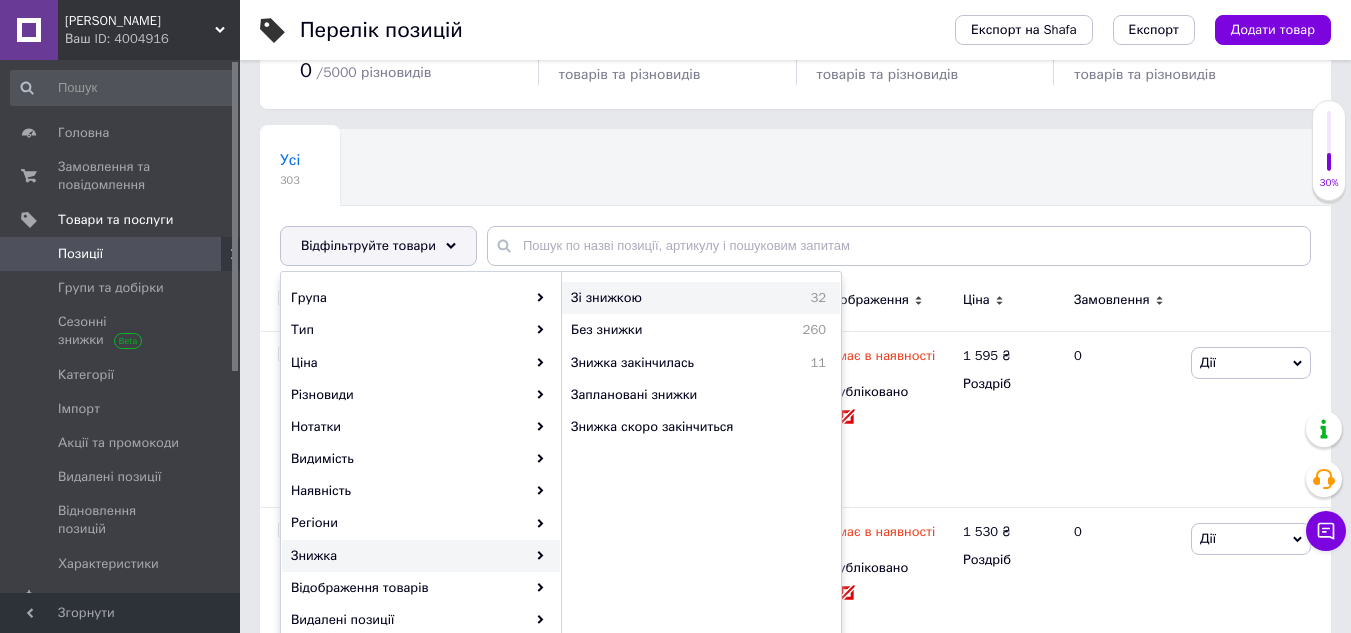 click on "Зі знижкою" at bounding box center [664, 298] 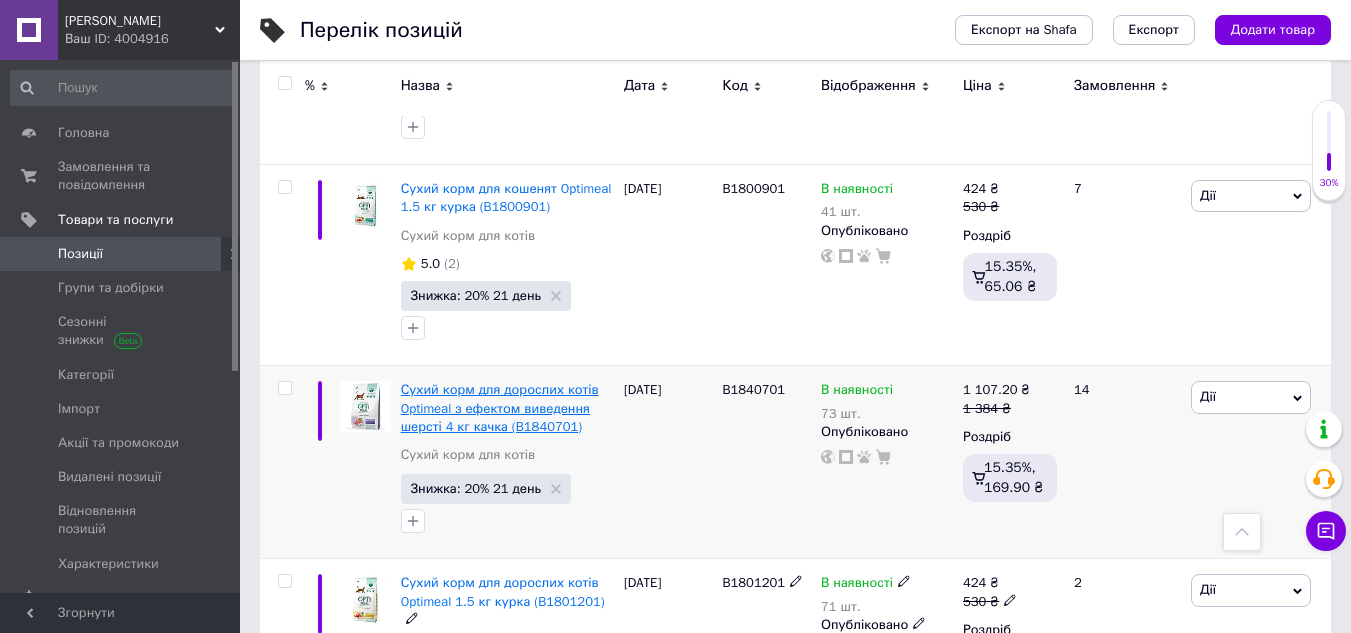 scroll, scrollTop: 3488, scrollLeft: 0, axis: vertical 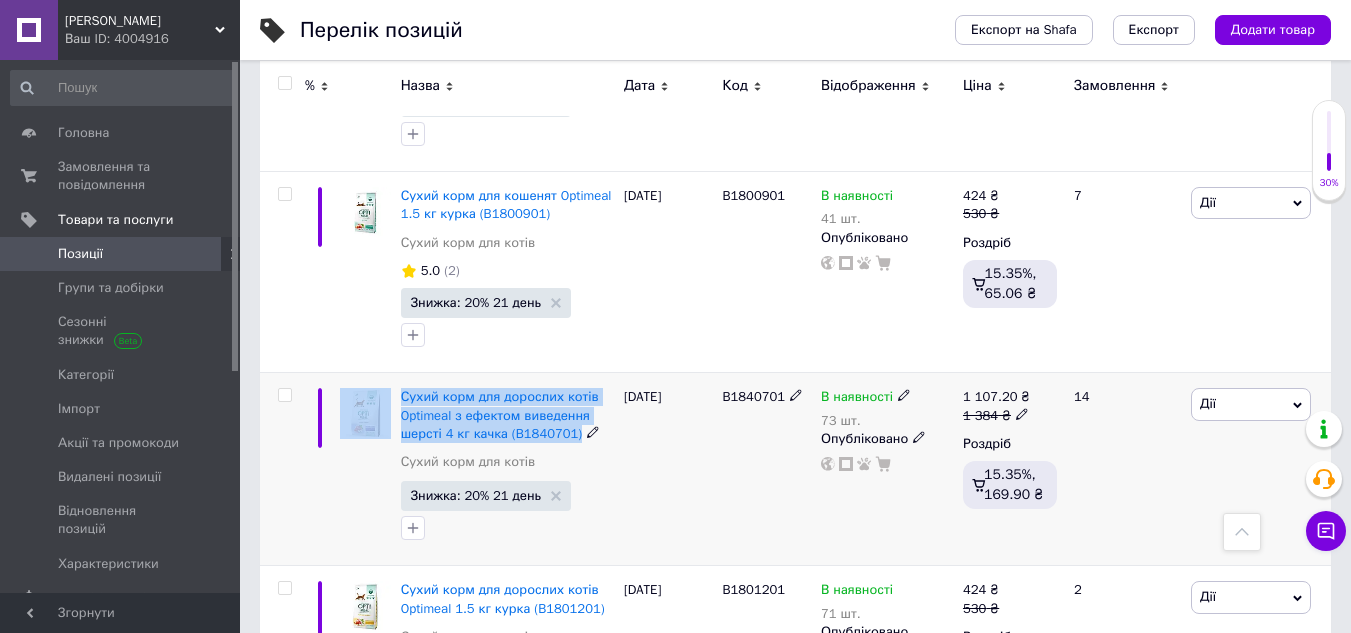 drag, startPoint x: 398, startPoint y: 375, endPoint x: 577, endPoint y: 425, distance: 185.8521 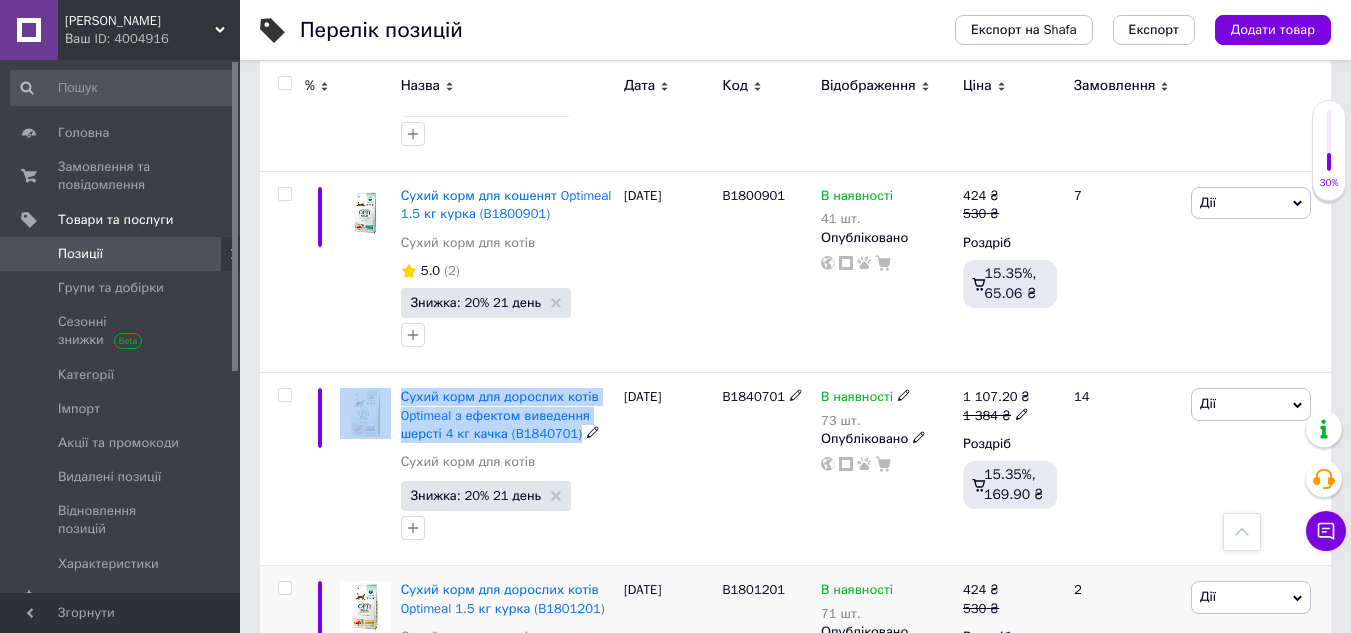 copy on "Сухий корм для дорослих котів Optimeal з ефектом виведення шерсті 4 кг качка (B1840701)" 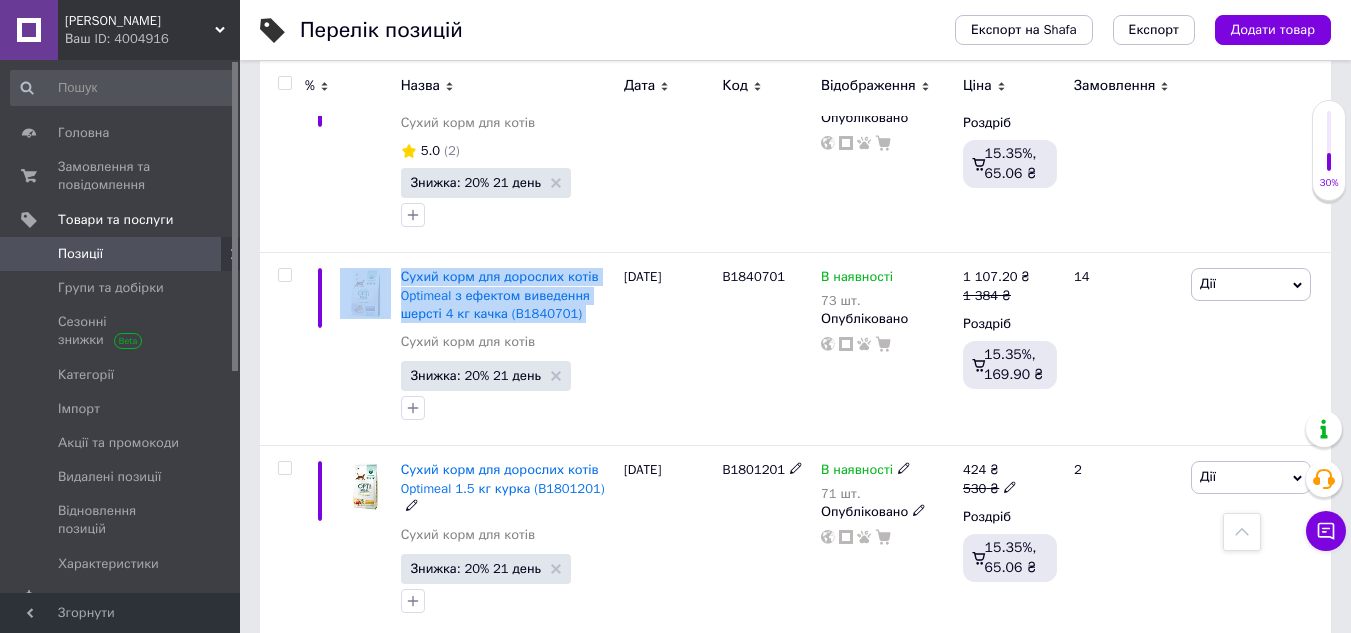 scroll, scrollTop: 3588, scrollLeft: 0, axis: vertical 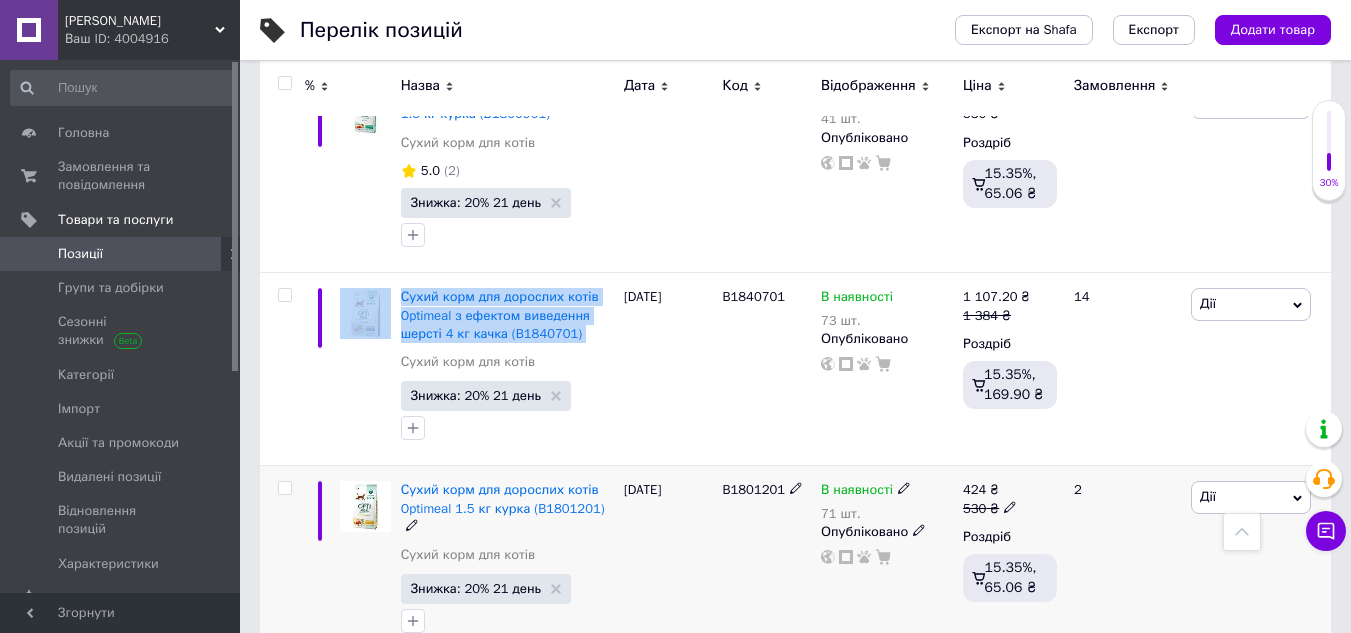 copy on "Сухий корм для дорослих котів Optimeal з ефектом виведення шерсті 4 кг качка (B1840701)" 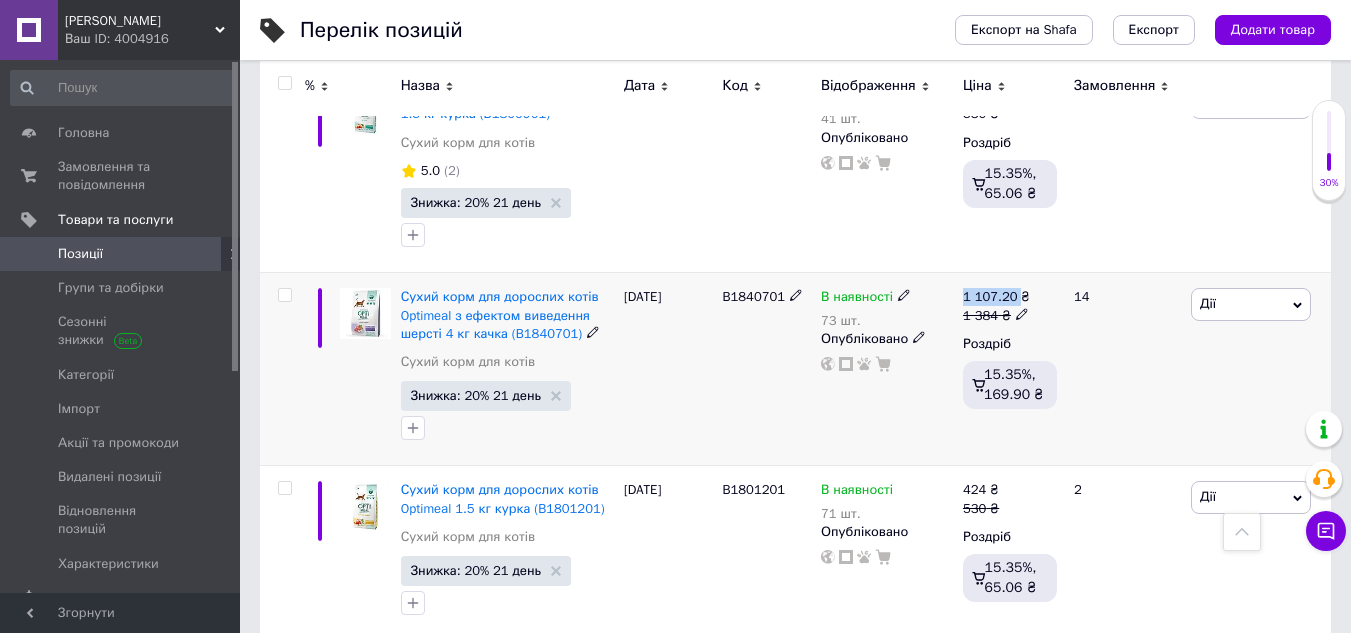 drag, startPoint x: 1019, startPoint y: 280, endPoint x: 965, endPoint y: 279, distance: 54.00926 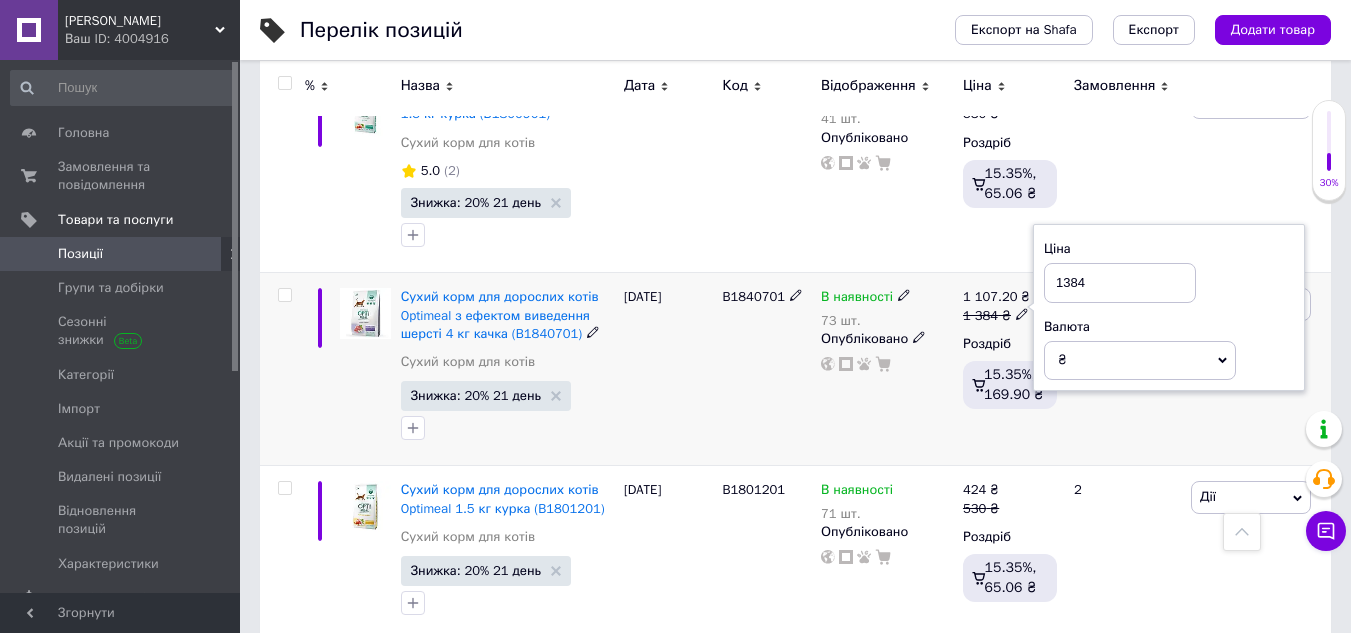 click on "В наявності 73 шт." at bounding box center [887, 308] 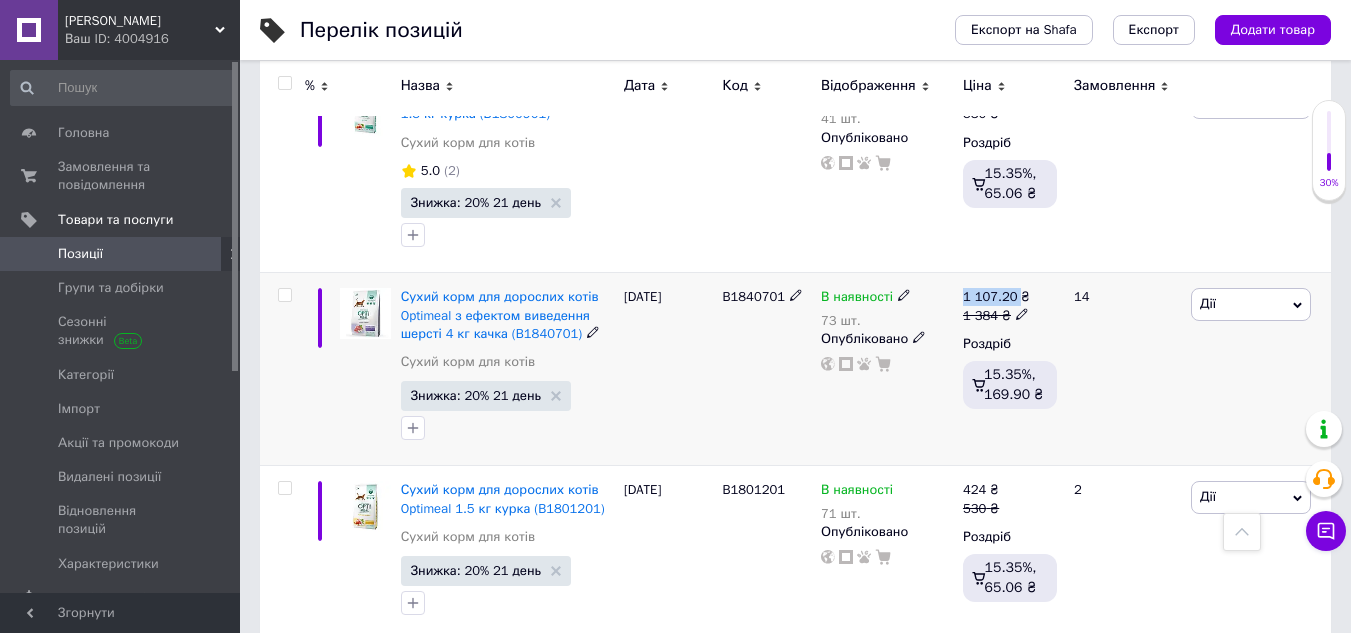 drag, startPoint x: 960, startPoint y: 271, endPoint x: 1019, endPoint y: 279, distance: 59.5399 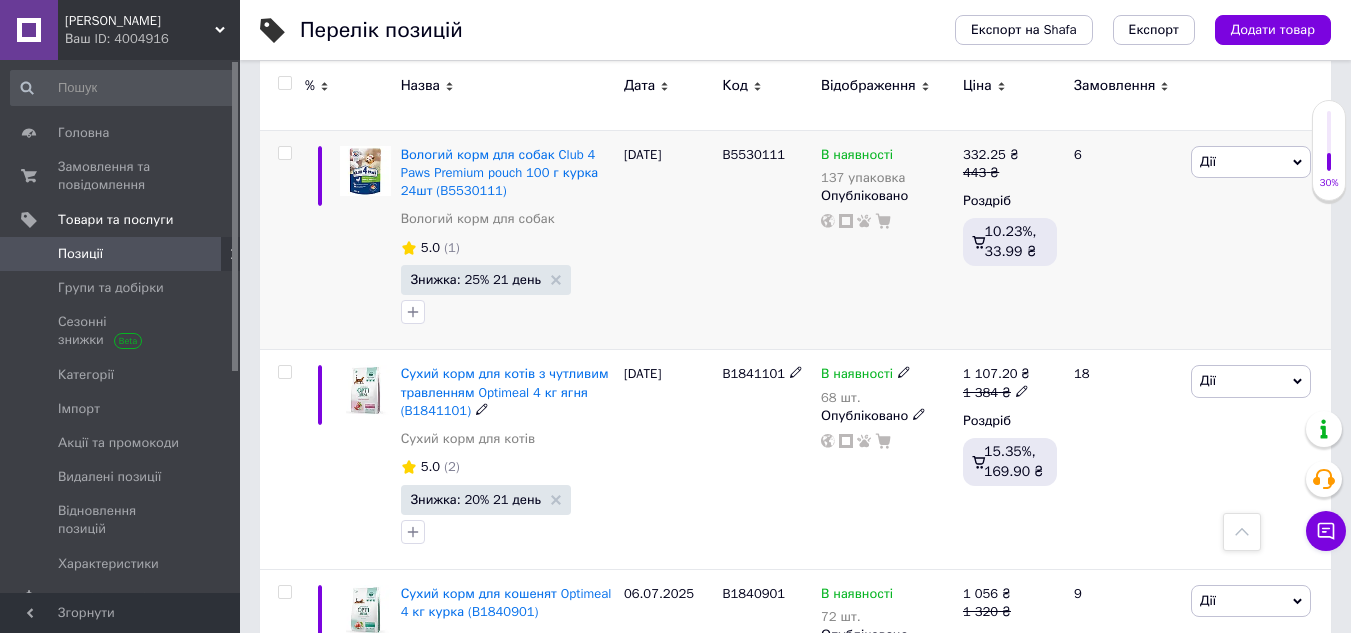scroll, scrollTop: 2888, scrollLeft: 0, axis: vertical 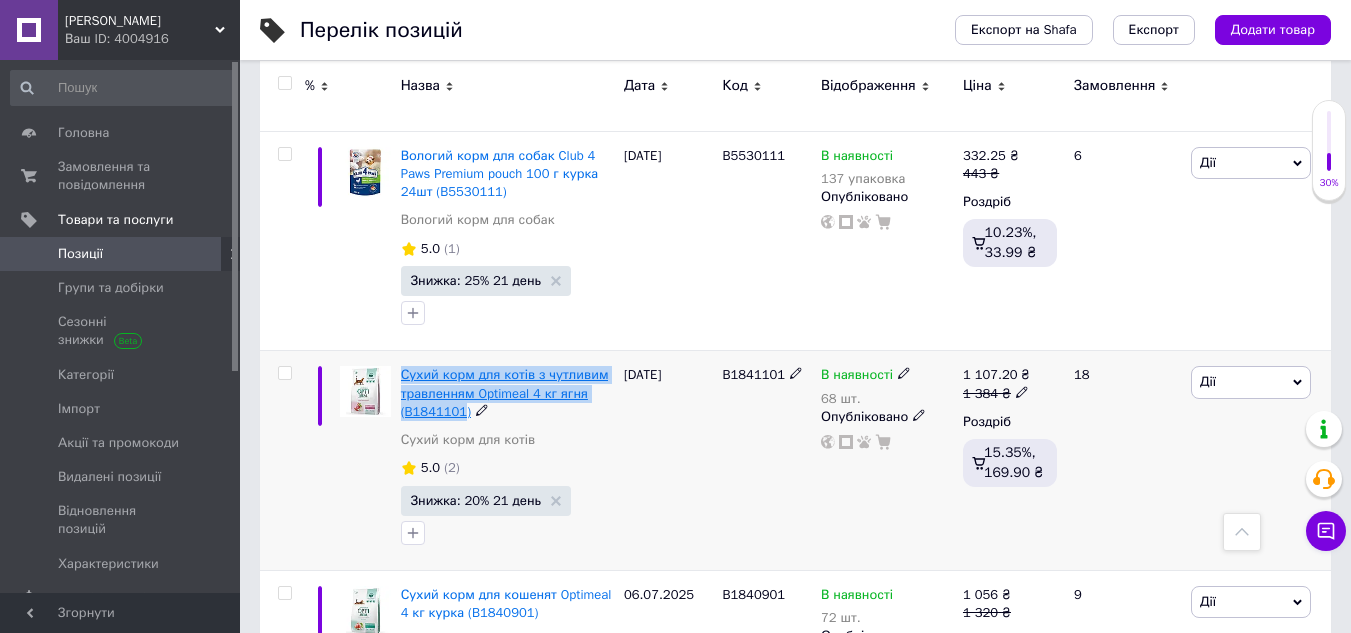 drag, startPoint x: 398, startPoint y: 348, endPoint x: 462, endPoint y: 392, distance: 77.665955 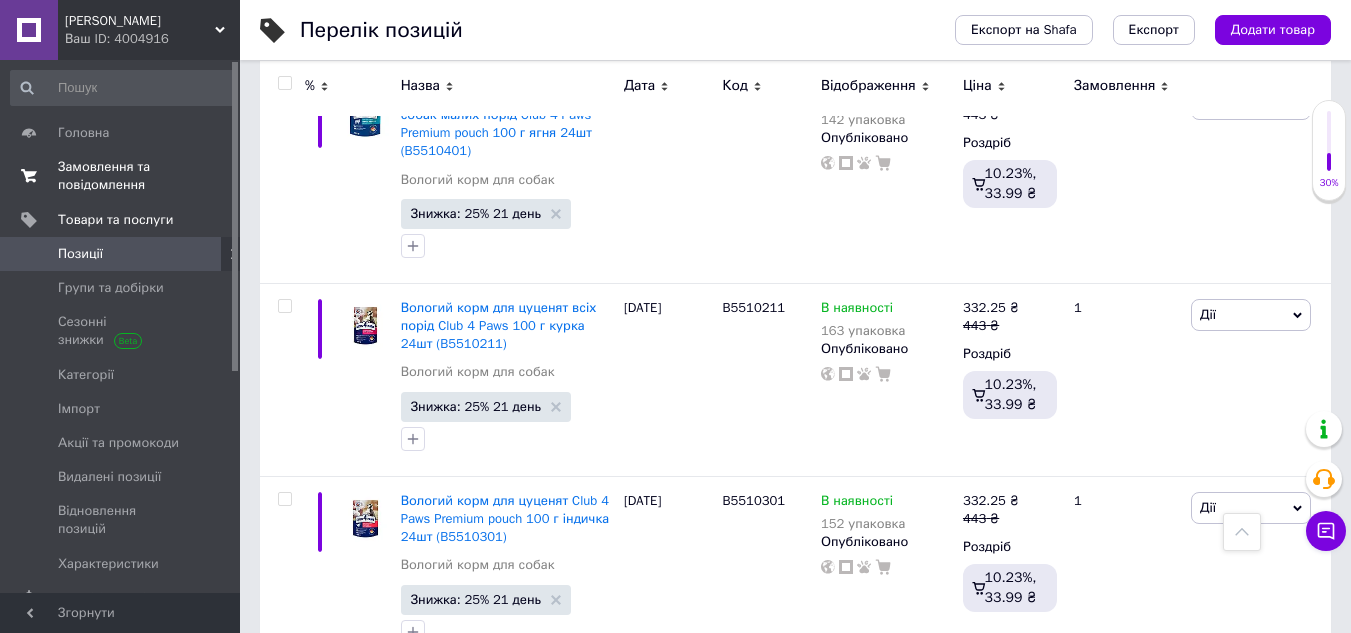 scroll, scrollTop: 2288, scrollLeft: 0, axis: vertical 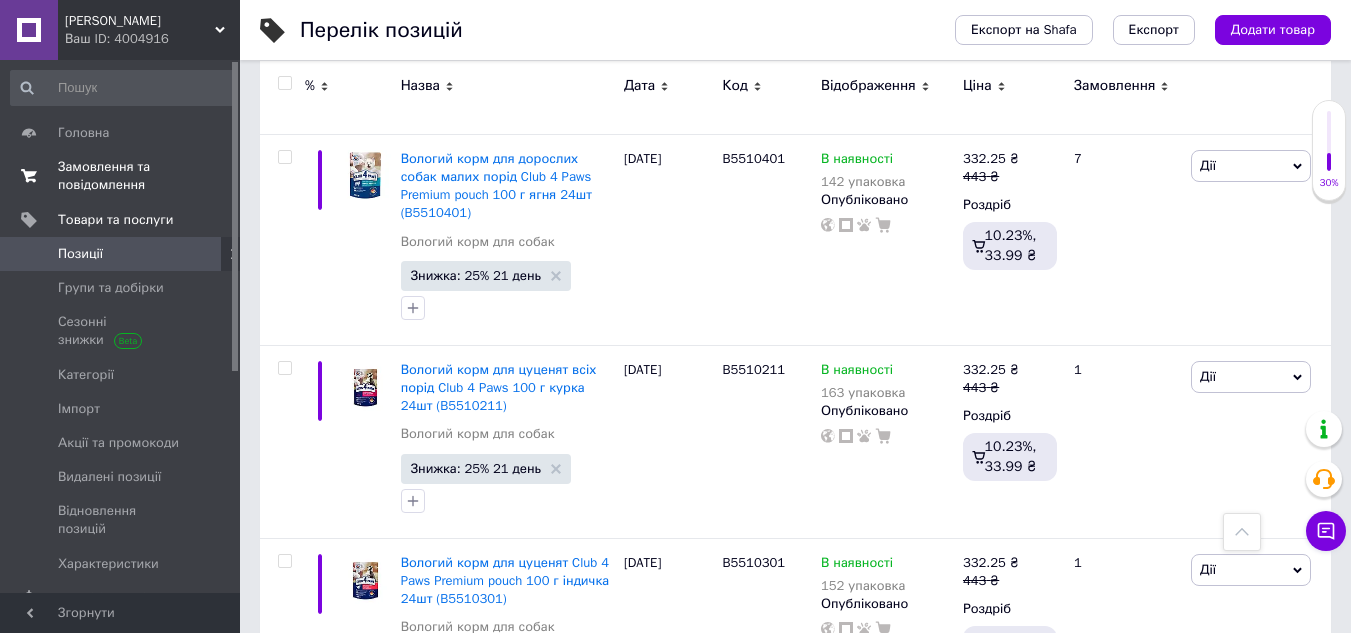 click on "Замовлення та повідомлення" at bounding box center (121, 176) 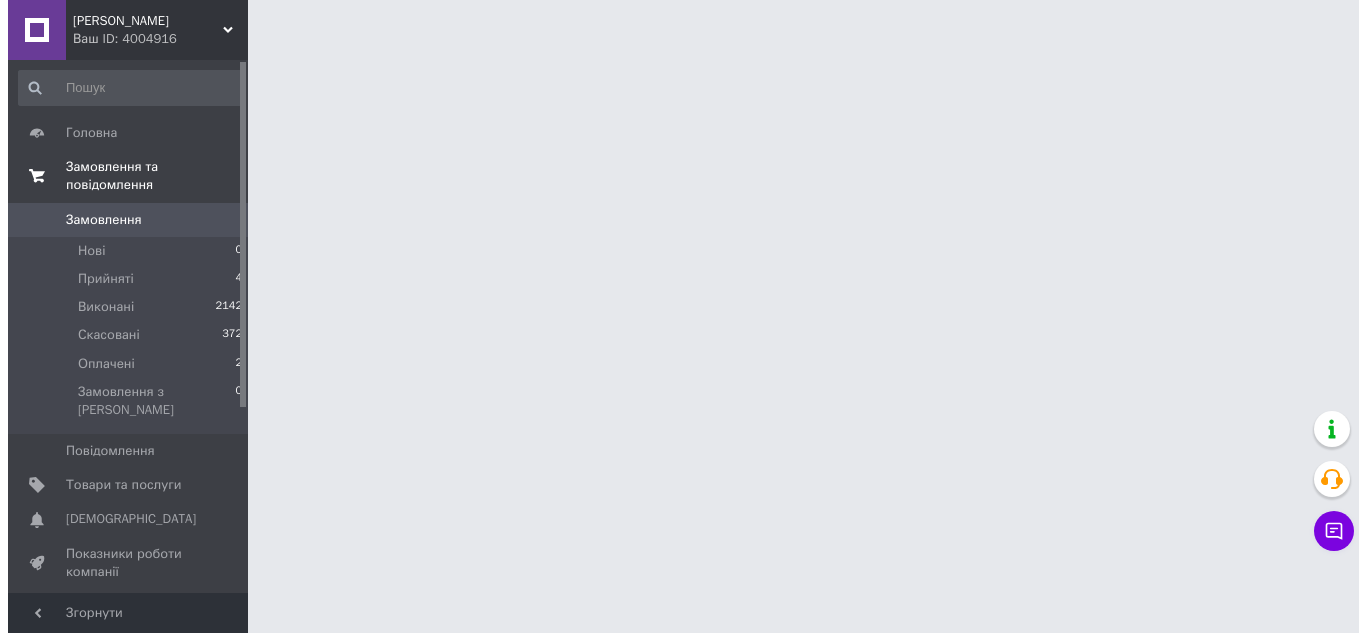 scroll, scrollTop: 0, scrollLeft: 0, axis: both 